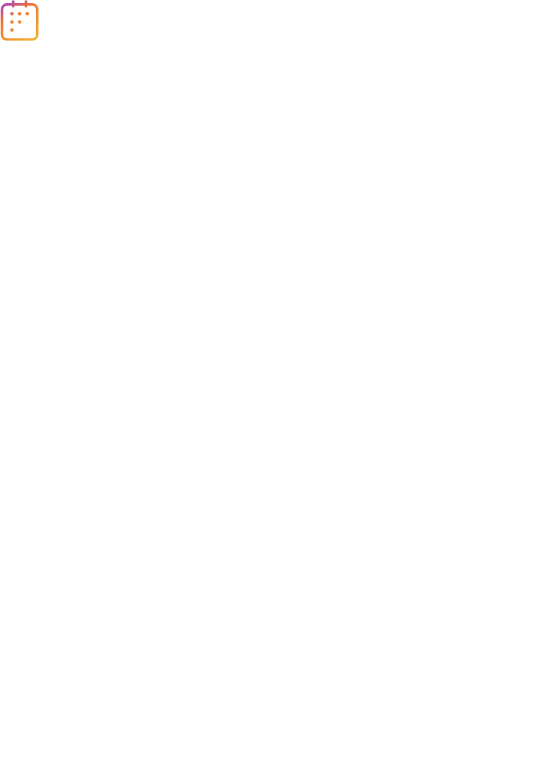 scroll, scrollTop: 0, scrollLeft: 0, axis: both 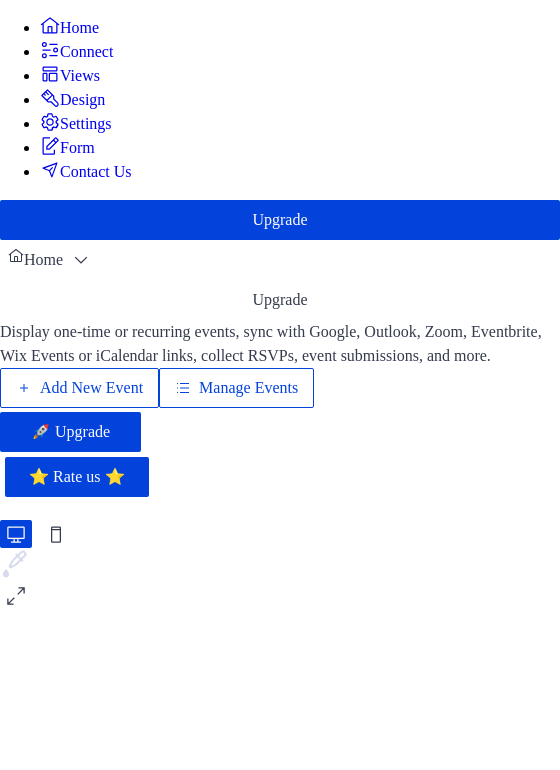 click on "Manage Events" at bounding box center (248, 388) 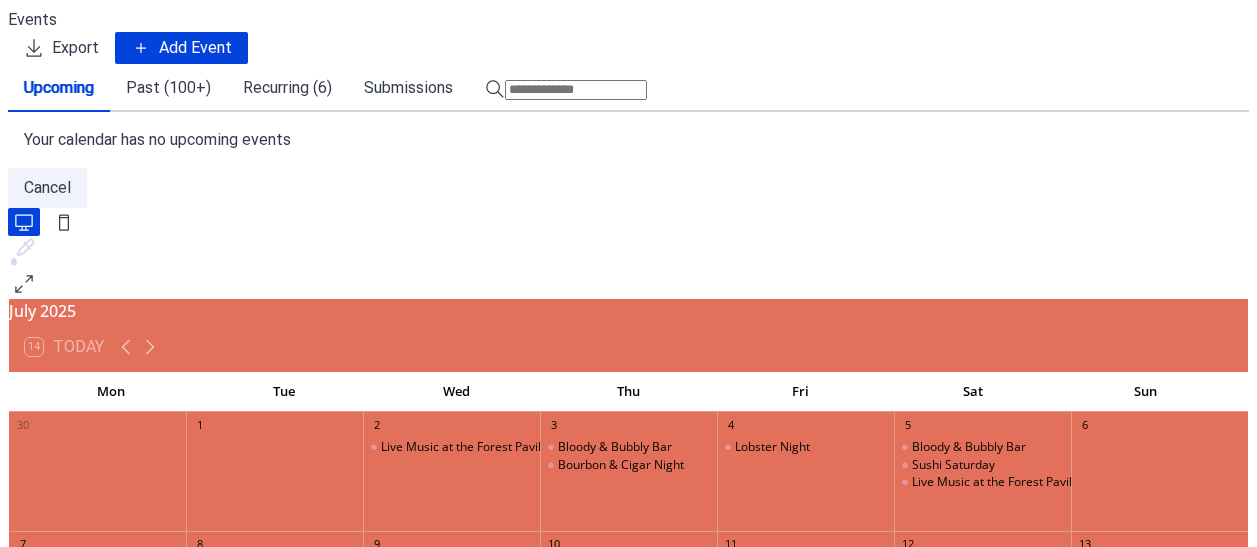 scroll, scrollTop: 0, scrollLeft: 0, axis: both 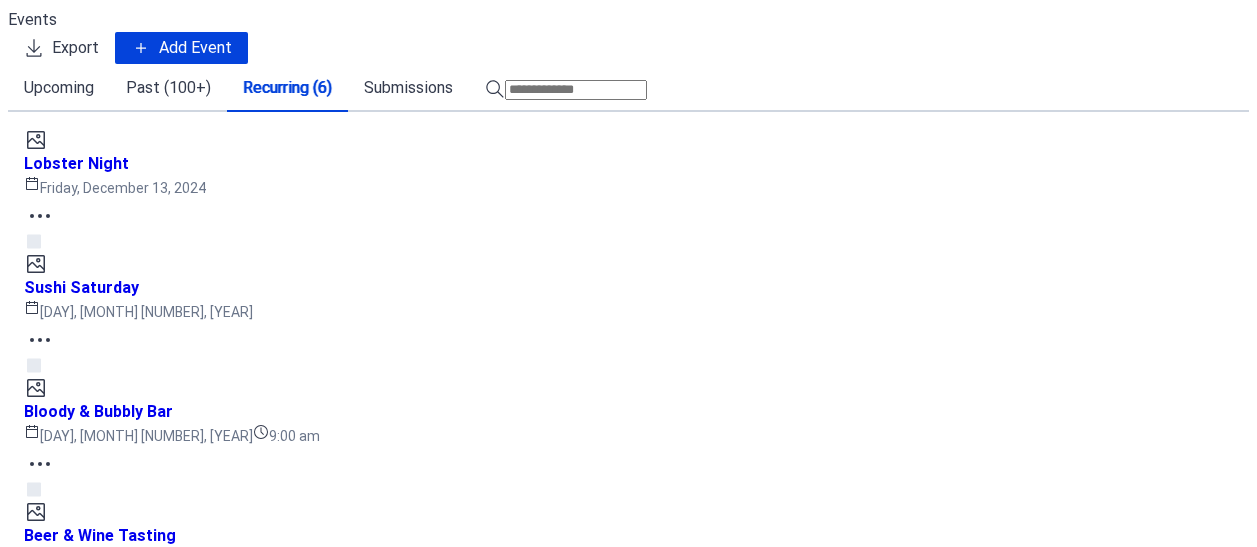 click on "Add Event" at bounding box center (195, 48) 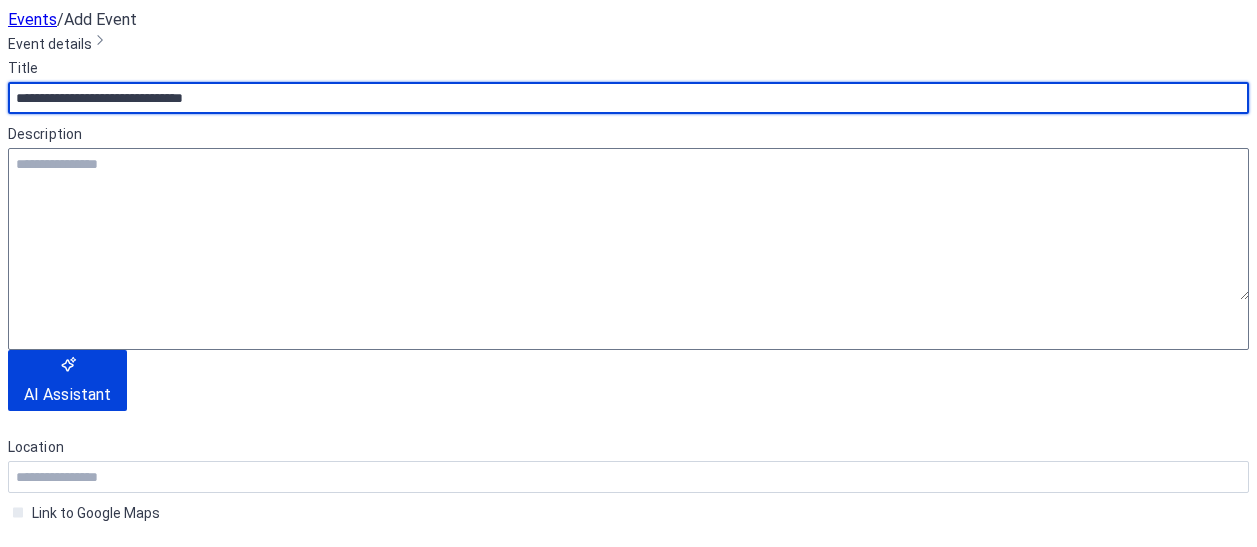 scroll, scrollTop: 240, scrollLeft: 0, axis: vertical 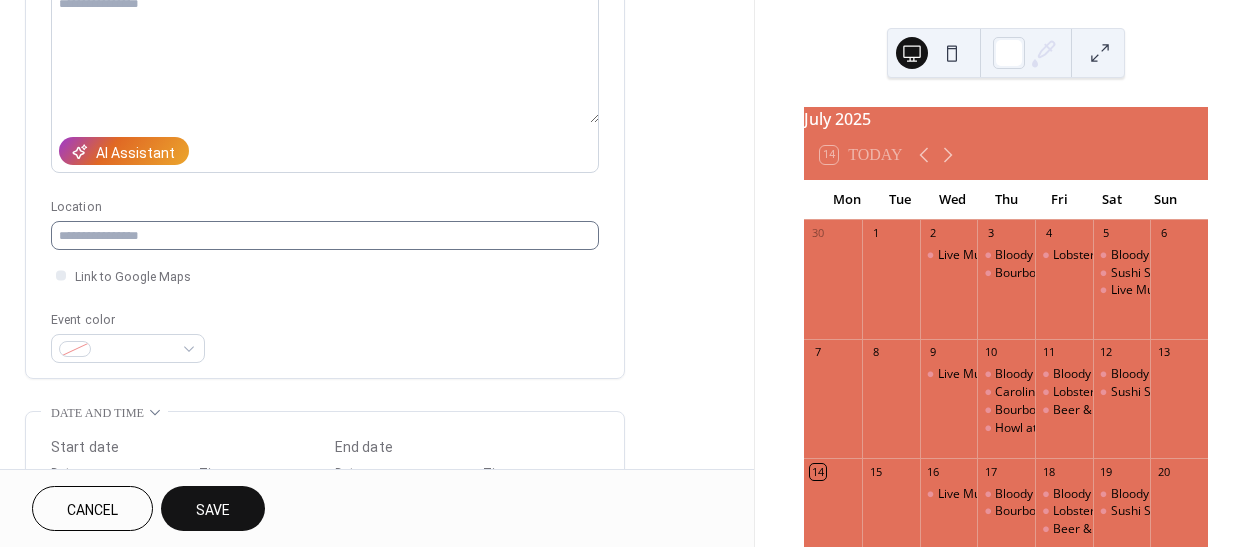 type on "**********" 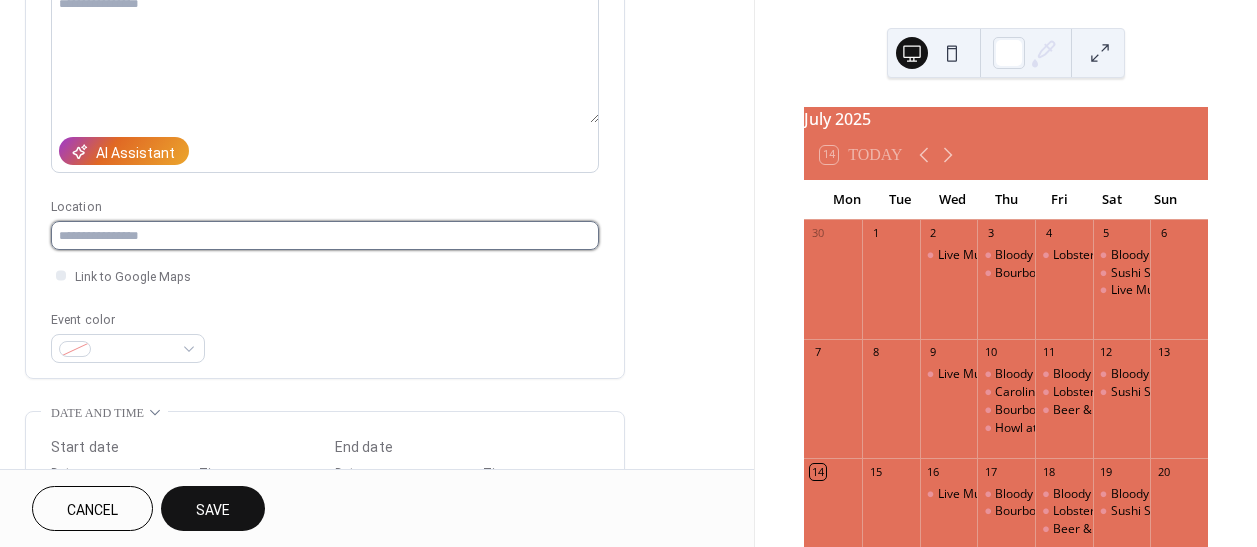 click at bounding box center [325, 235] 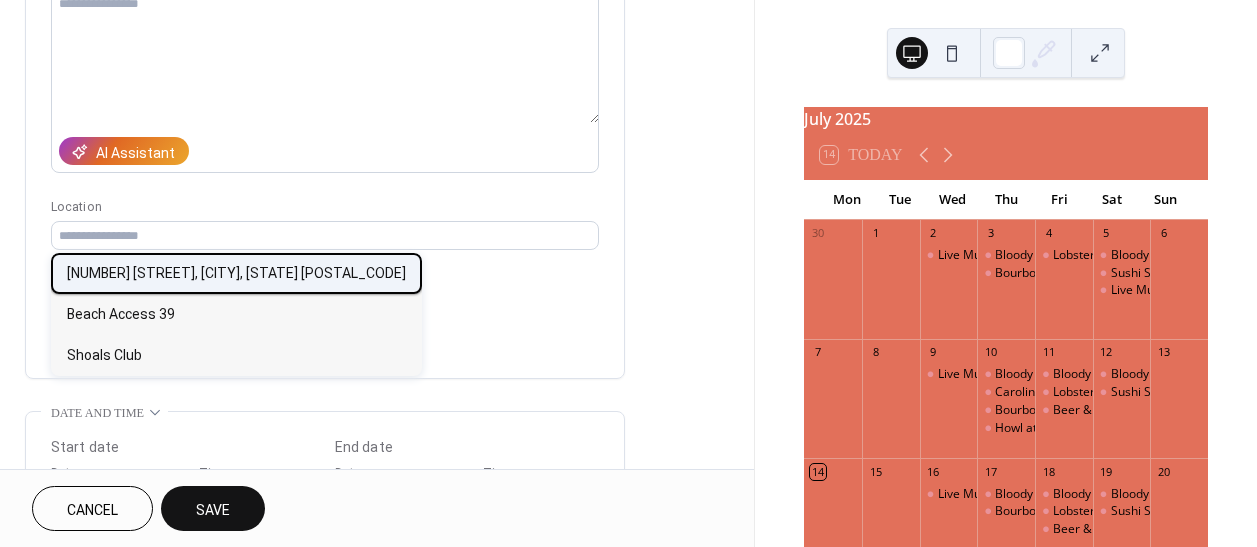 click on "8 Maritime Way, Bald Head Island, NC 28461" at bounding box center (236, 272) 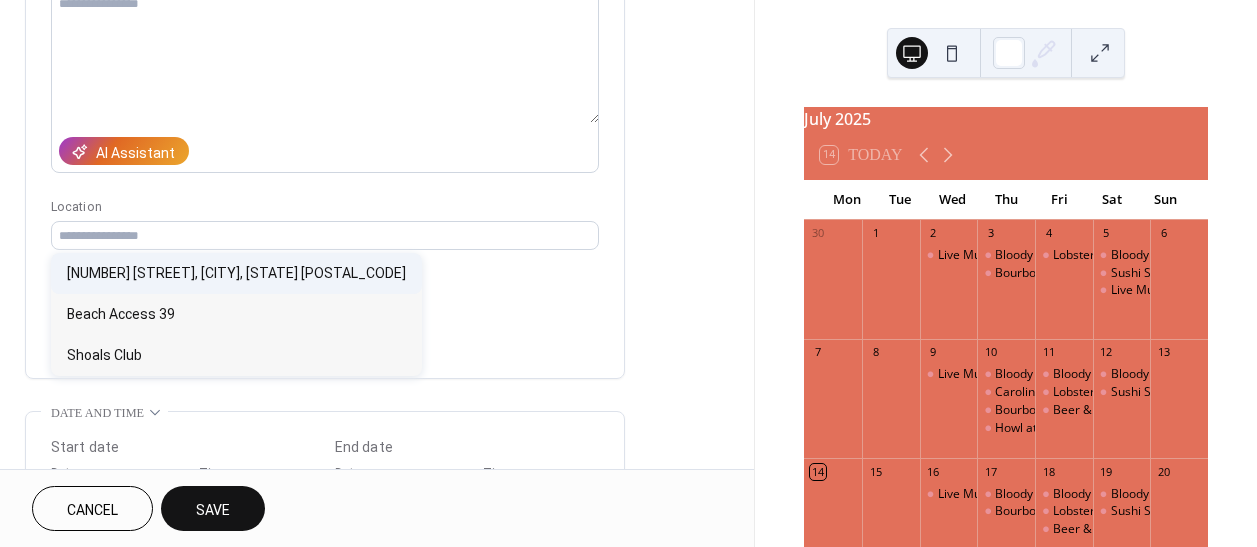 type on "**********" 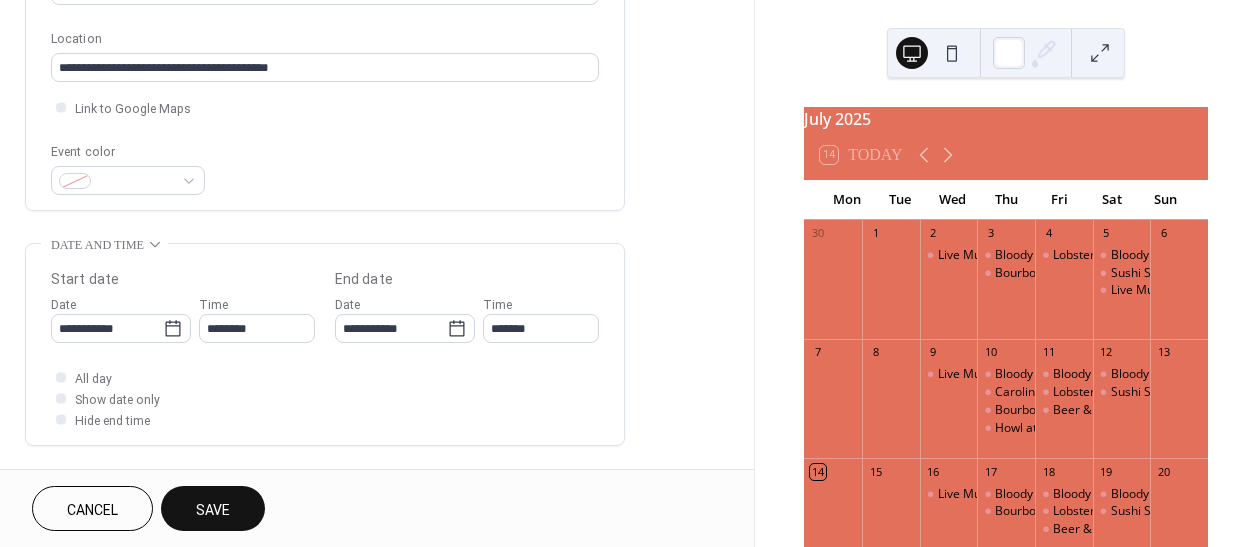 scroll, scrollTop: 409, scrollLeft: 0, axis: vertical 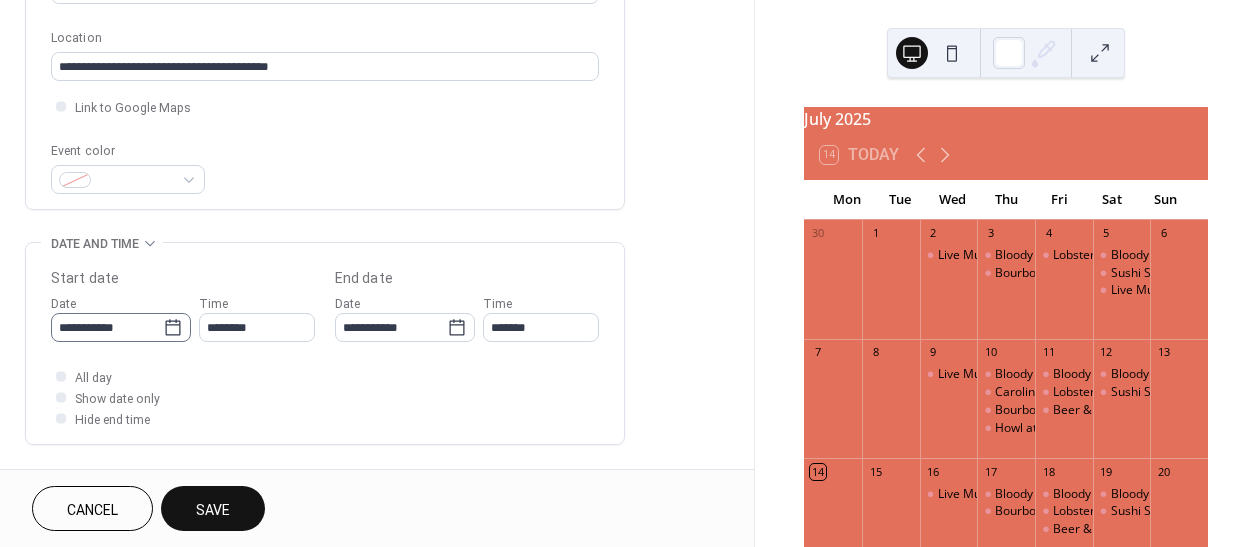 click 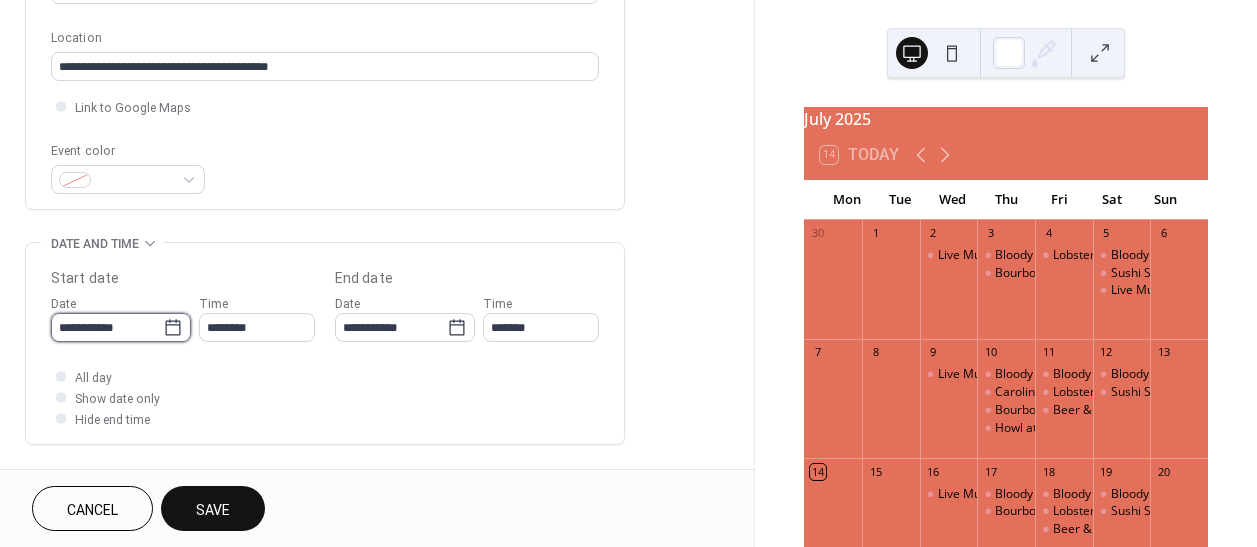 click on "**********" at bounding box center (107, 327) 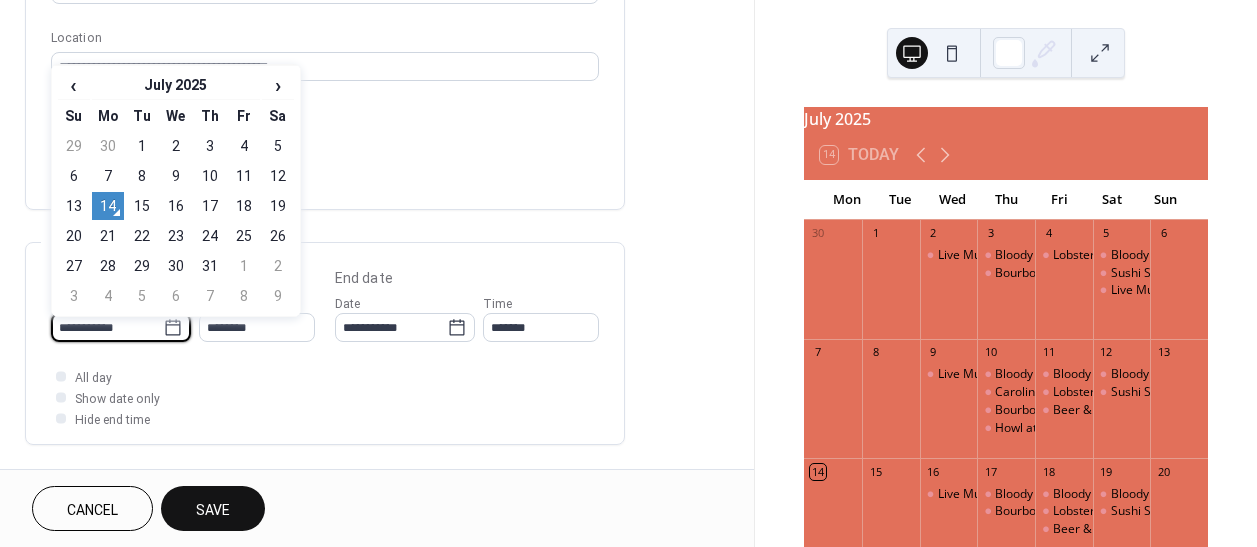 click on "All day Show date only Hide end time" at bounding box center [325, 397] 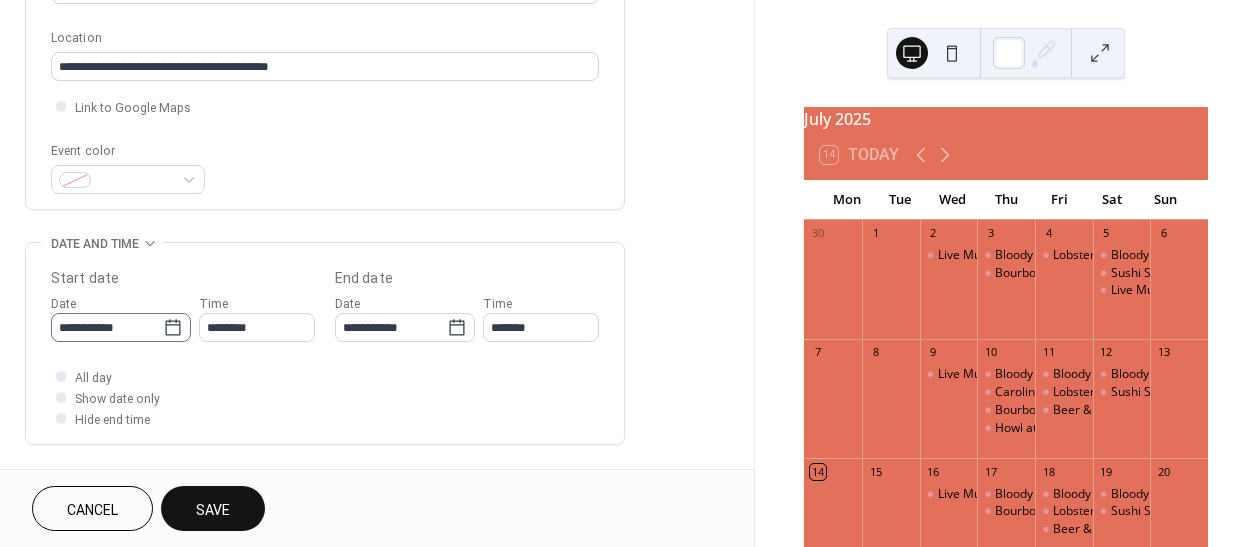 click 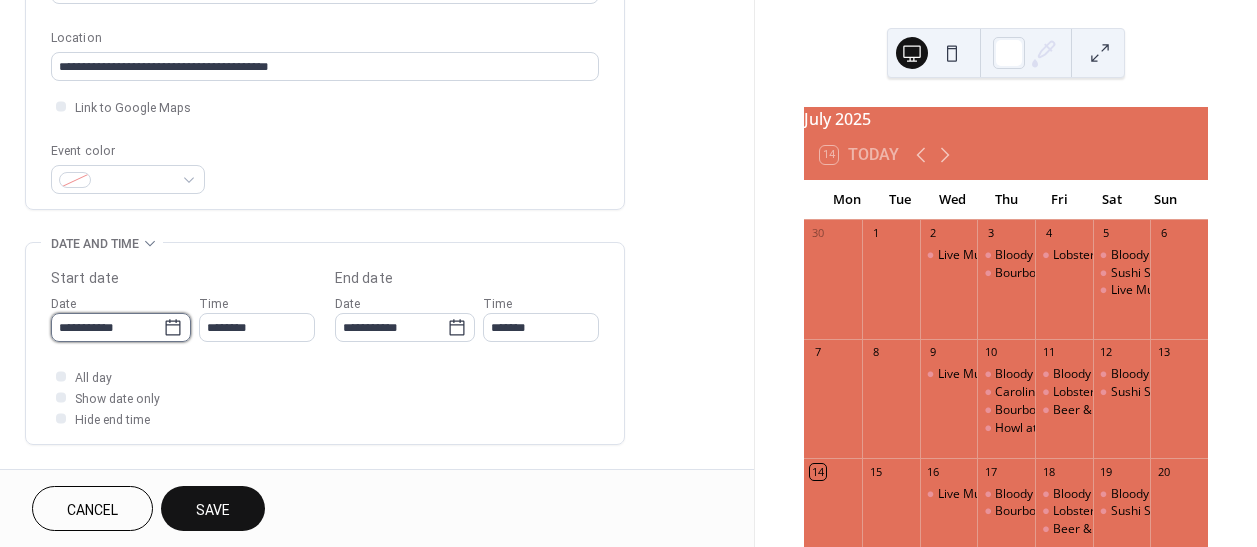 click on "**********" at bounding box center [107, 327] 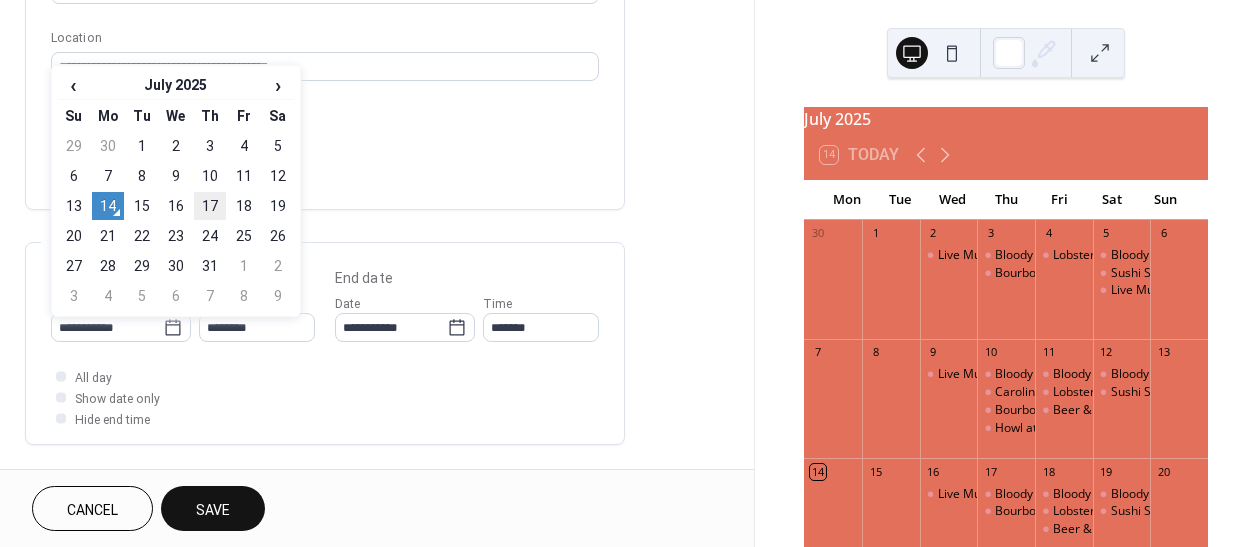click on "18" at bounding box center [244, 206] 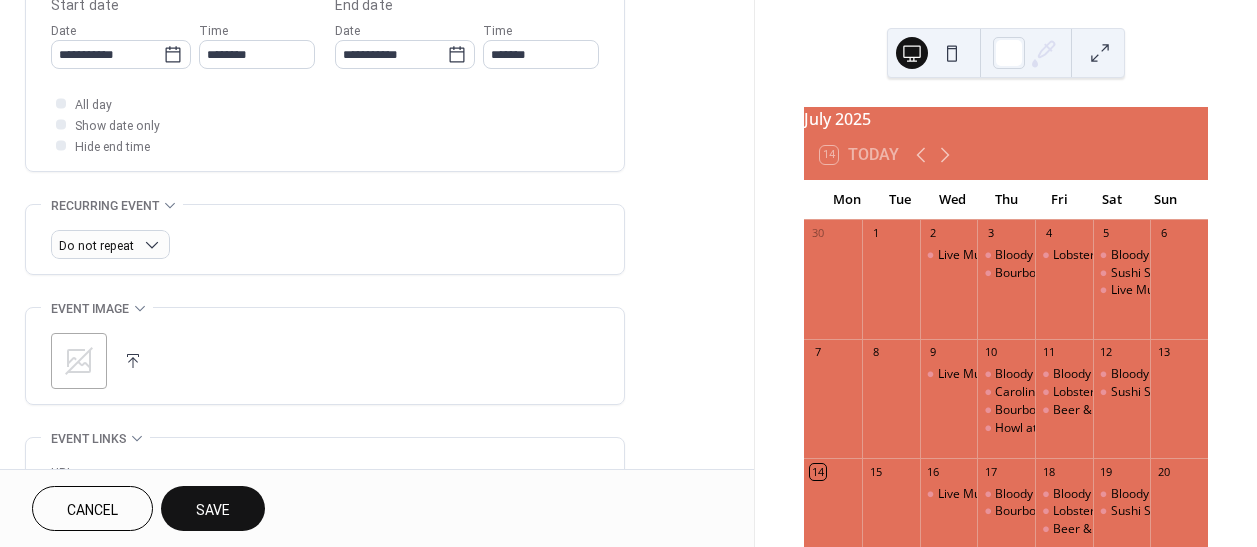 scroll, scrollTop: 682, scrollLeft: 0, axis: vertical 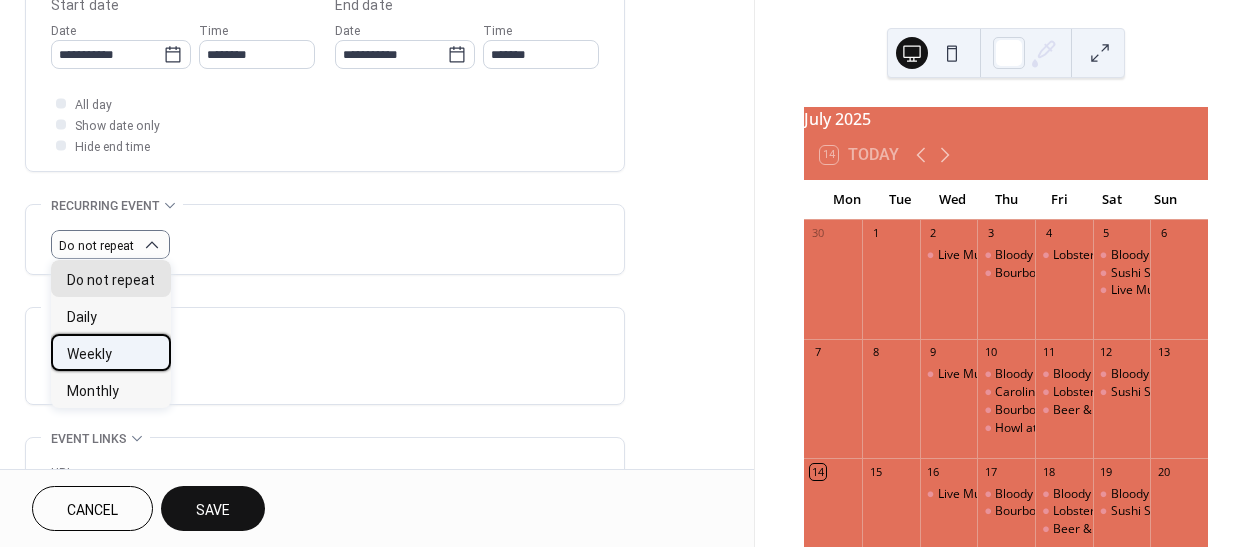 drag, startPoint x: 146, startPoint y: 244, endPoint x: 91, endPoint y: 351, distance: 120.30794 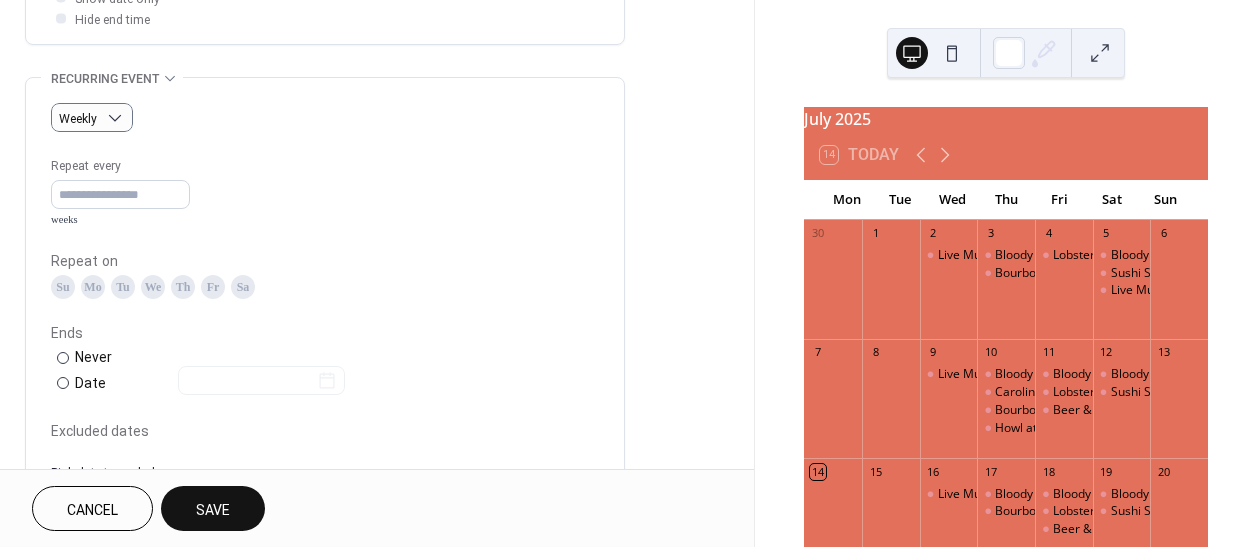 scroll, scrollTop: 868, scrollLeft: 0, axis: vertical 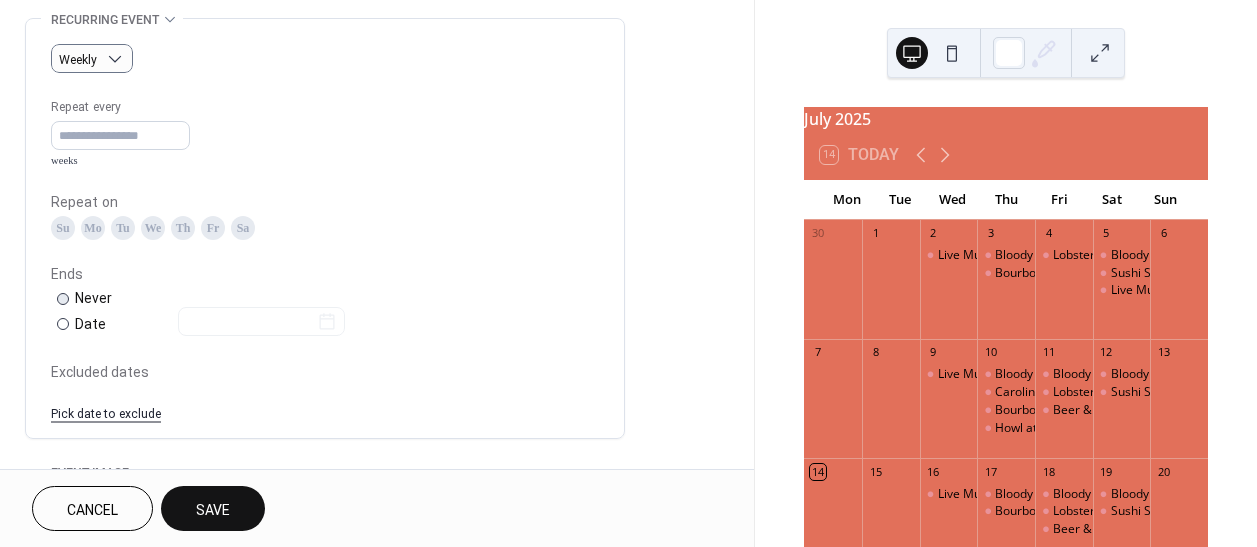 click on "Th" at bounding box center (183, 228) 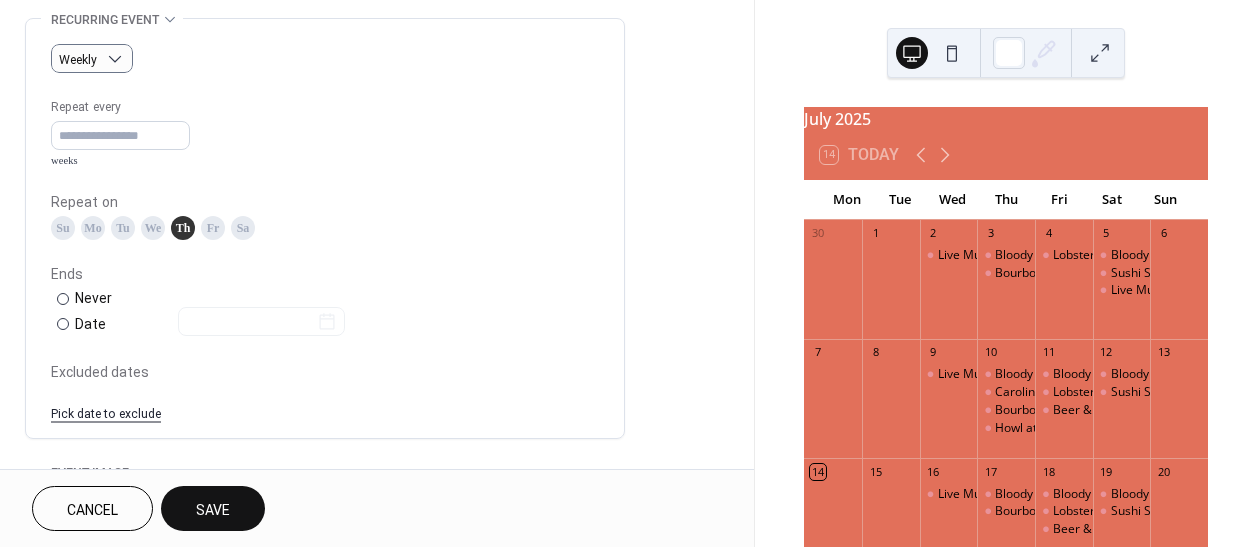 click on "Fr" at bounding box center (213, 228) 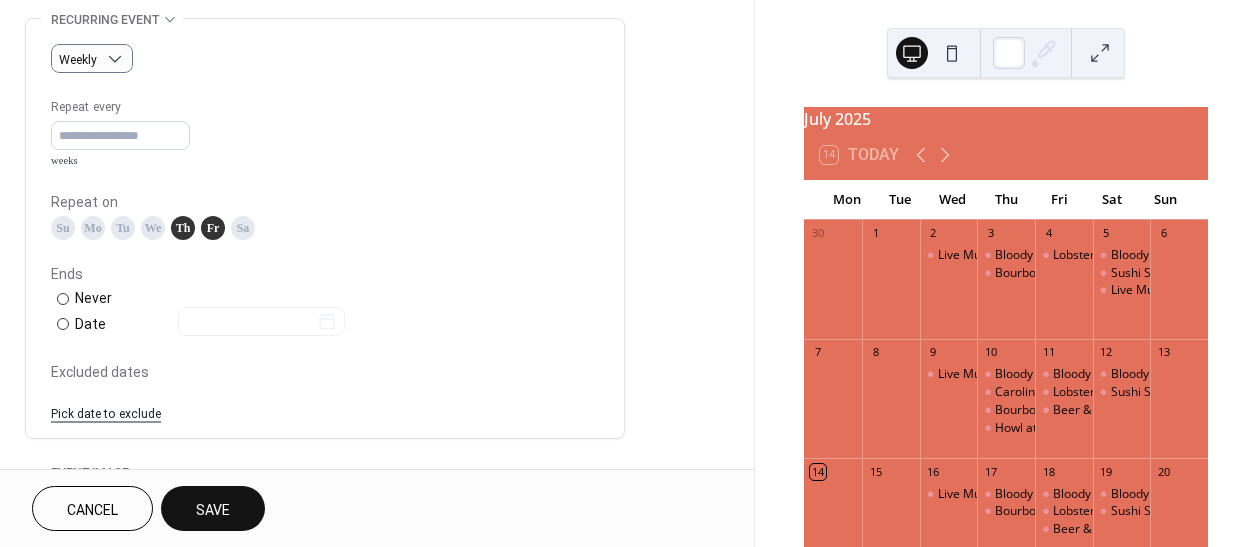 click on "Th" at bounding box center (183, 228) 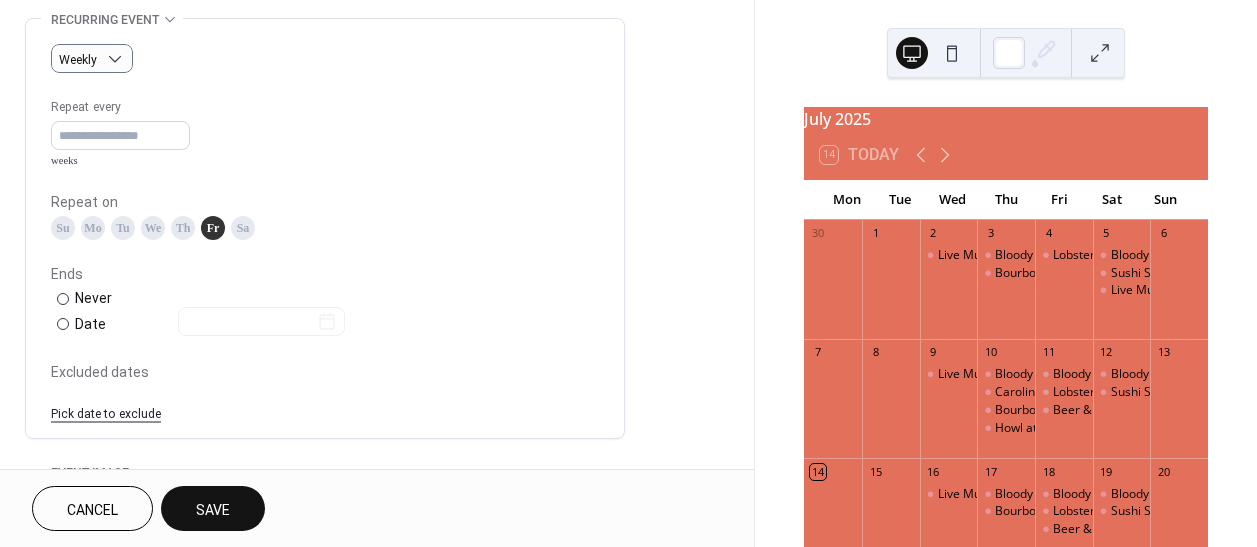 click on "Sa" at bounding box center (243, 228) 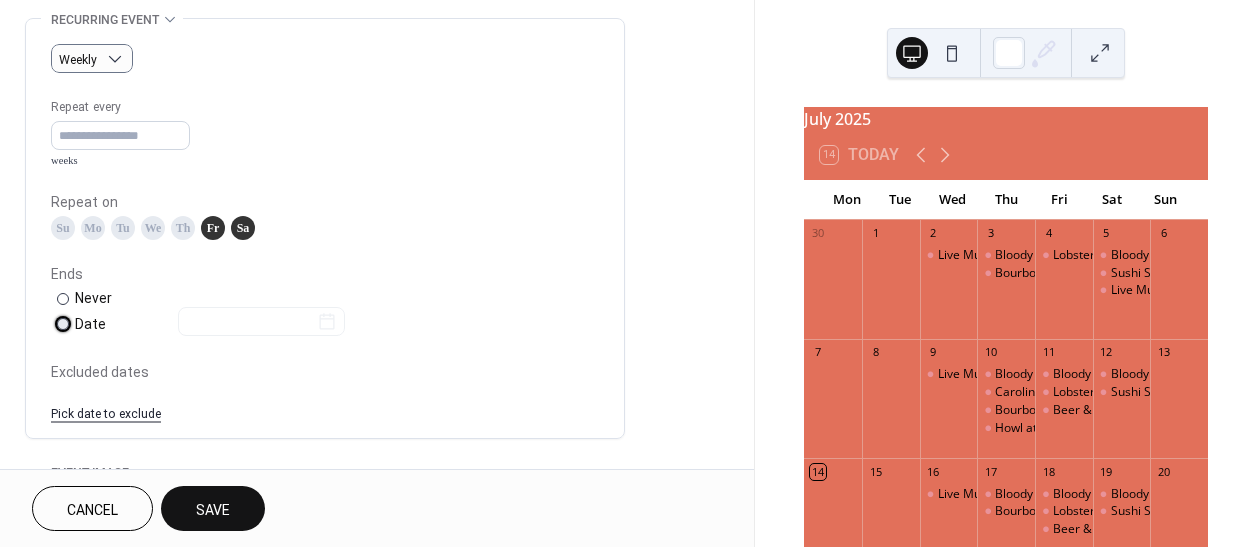 click on "Date" at bounding box center (210, 324) 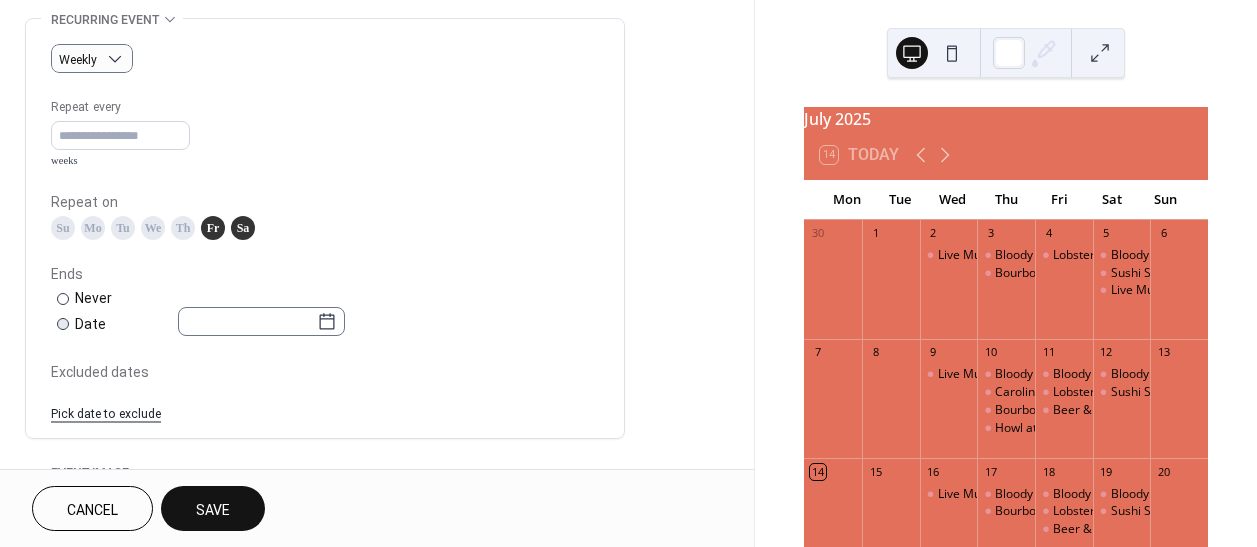 click 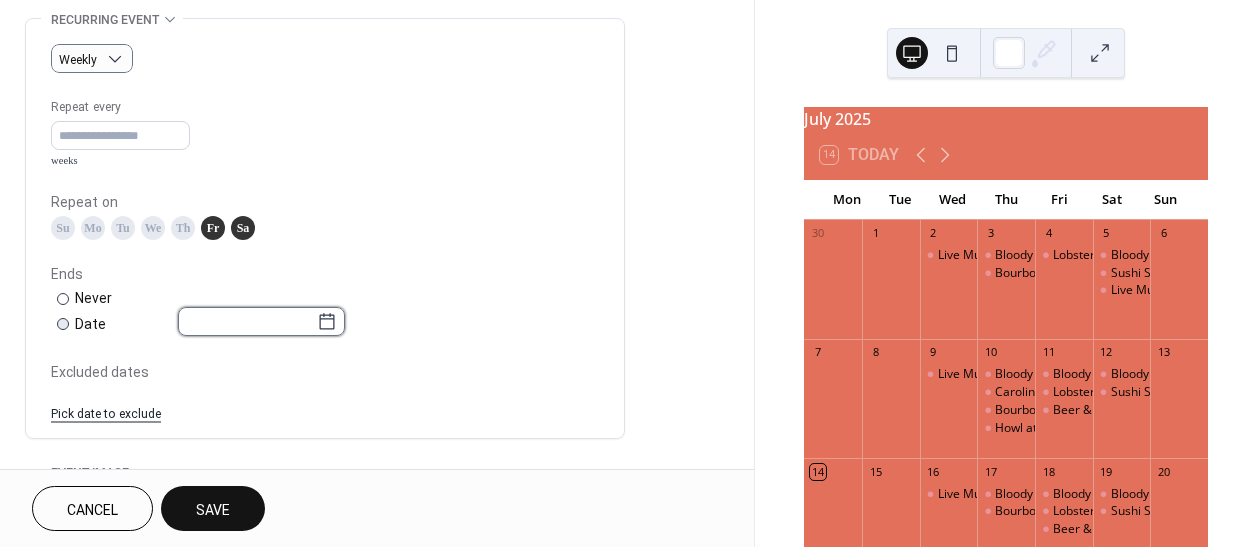 click at bounding box center [247, 321] 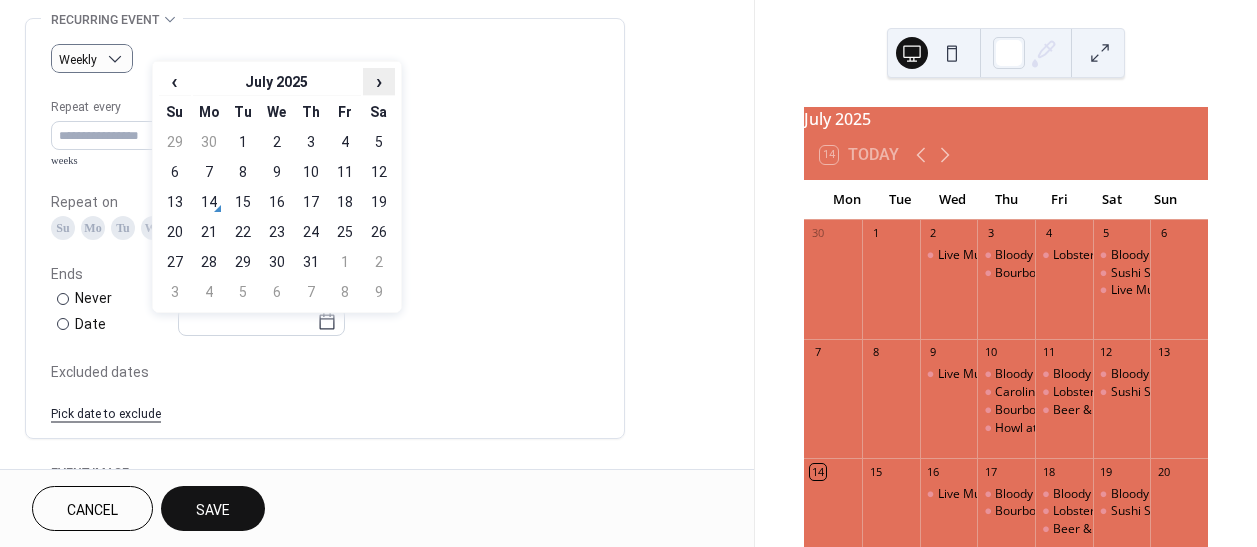 click on "›" at bounding box center (379, 81) 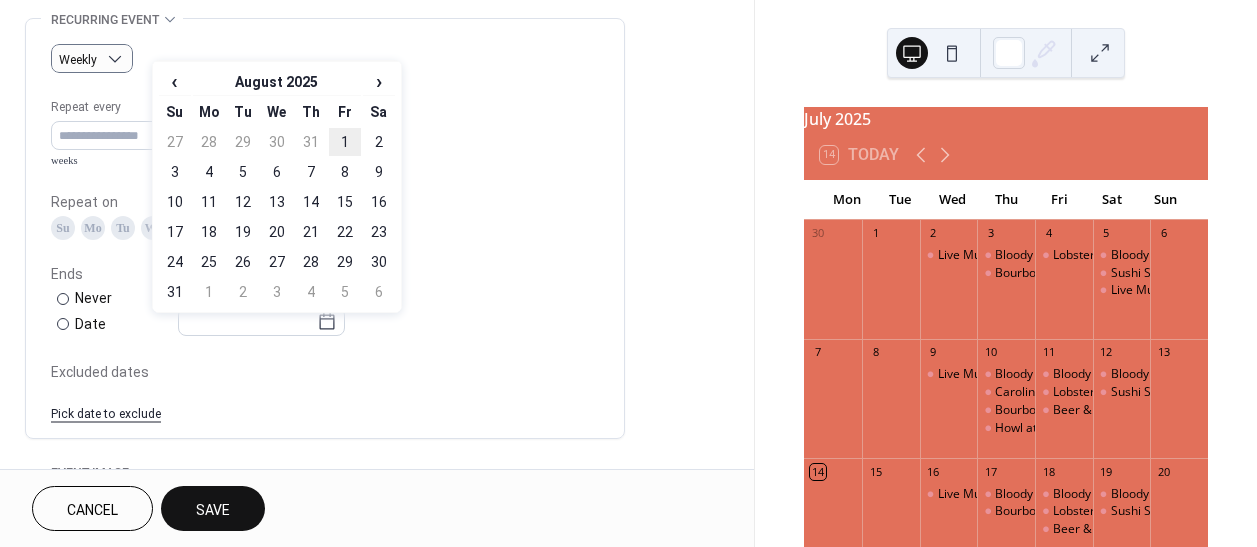 click on "8" at bounding box center [345, 172] 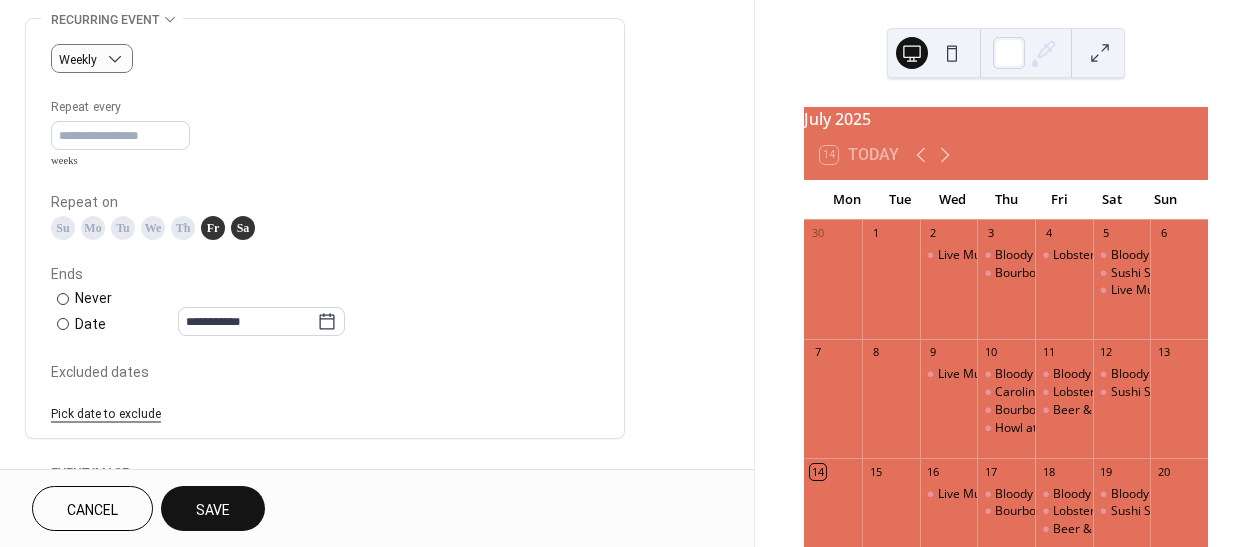 click on "Repeat every * weeks" at bounding box center (325, 132) 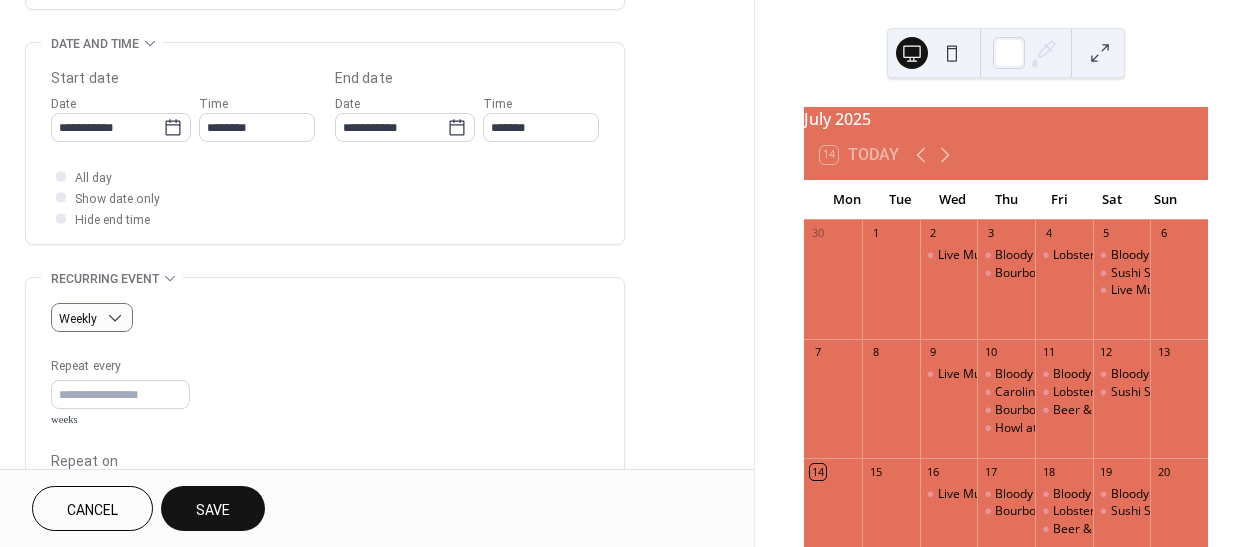 scroll, scrollTop: 541, scrollLeft: 0, axis: vertical 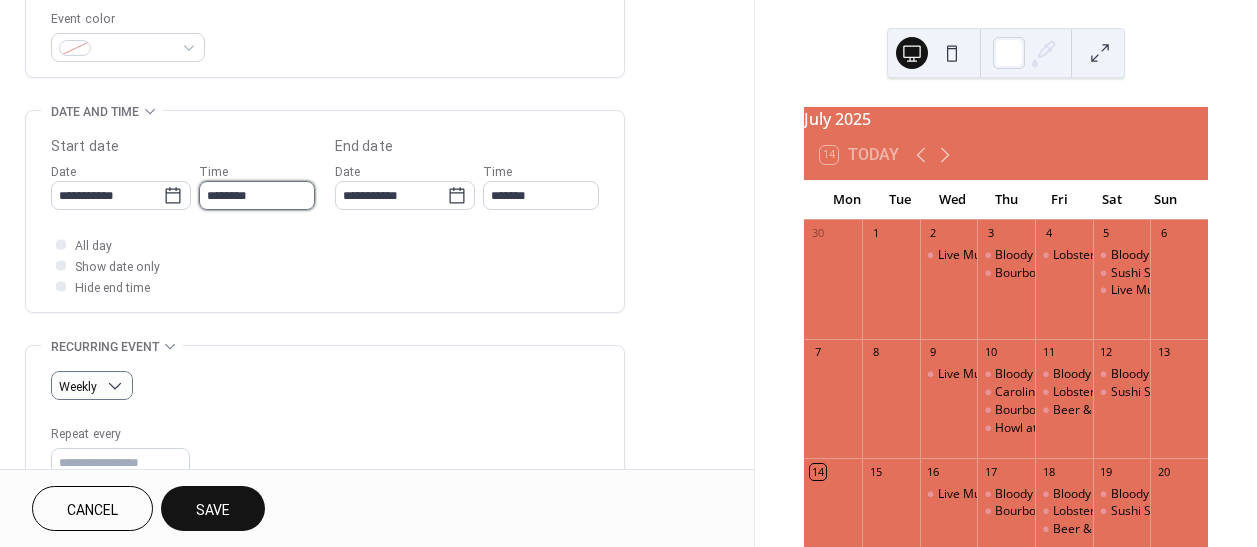click on "********" at bounding box center (257, 195) 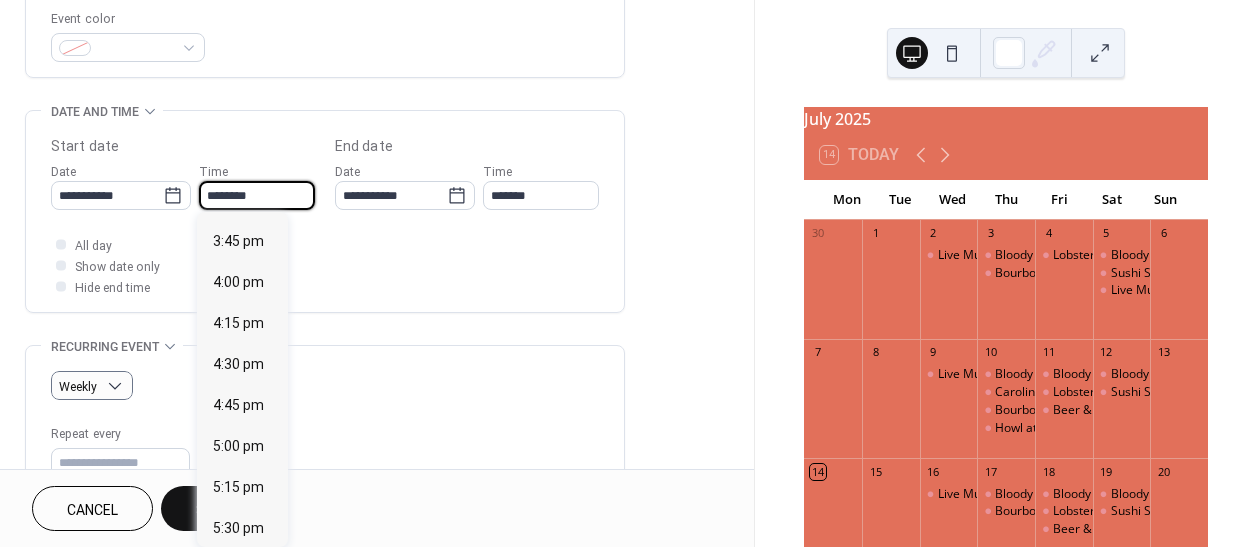 scroll, scrollTop: 2575, scrollLeft: 0, axis: vertical 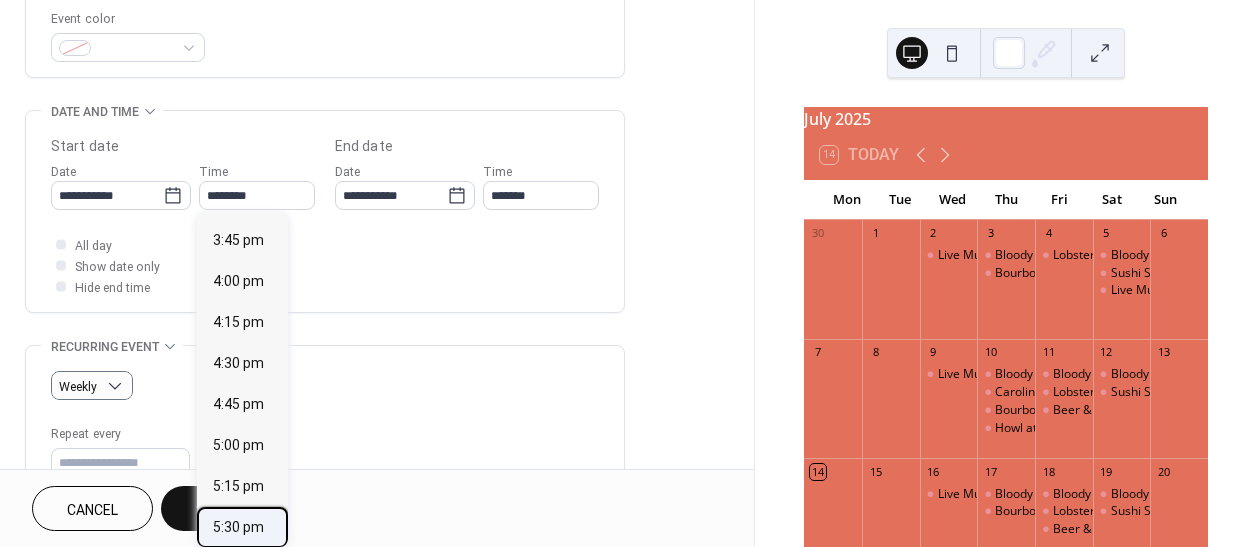 click on "5:30 pm" at bounding box center [238, 527] 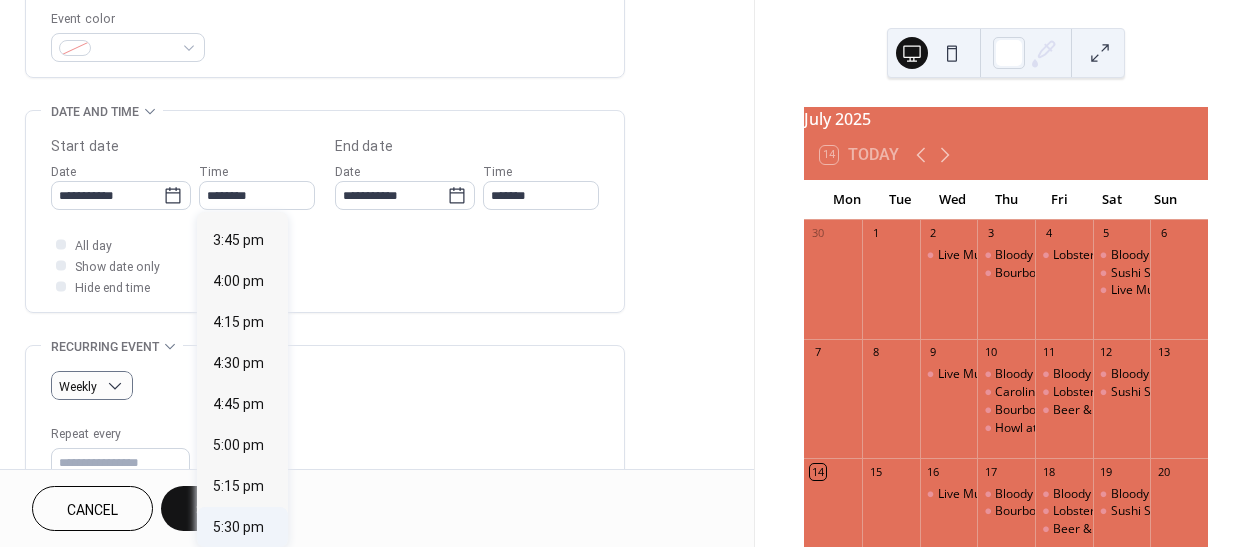 type on "*******" 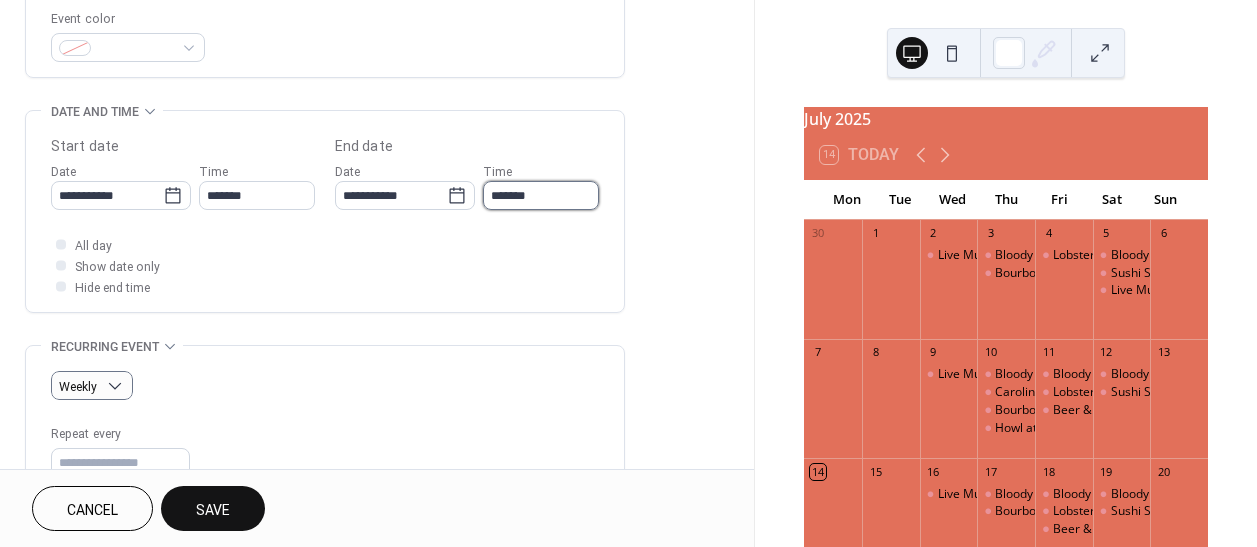 click on "*******" at bounding box center [541, 195] 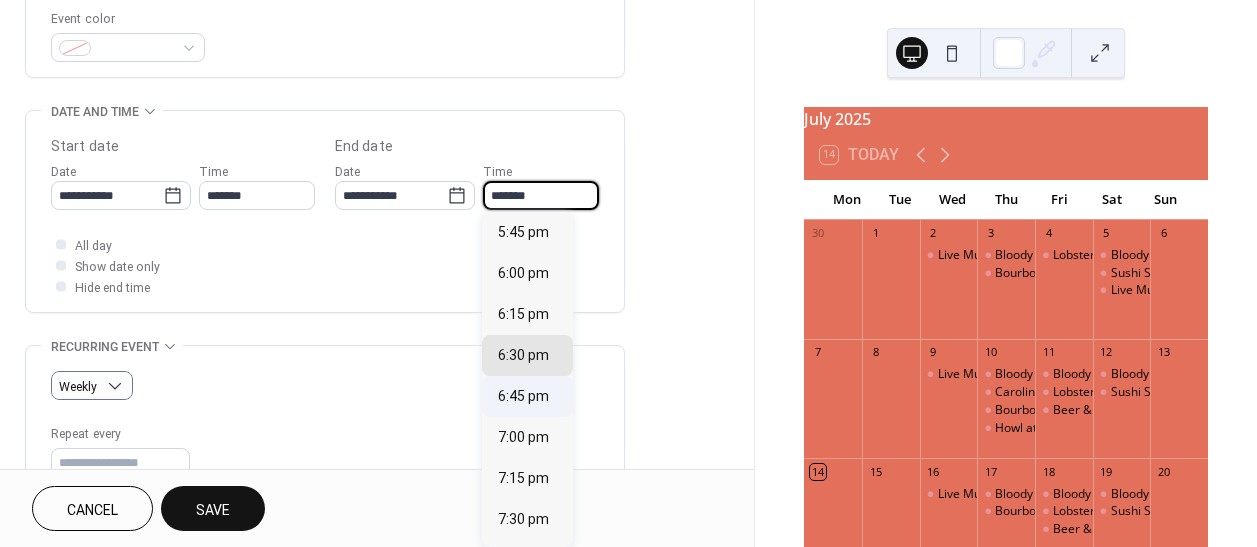 scroll, scrollTop: 174, scrollLeft: 0, axis: vertical 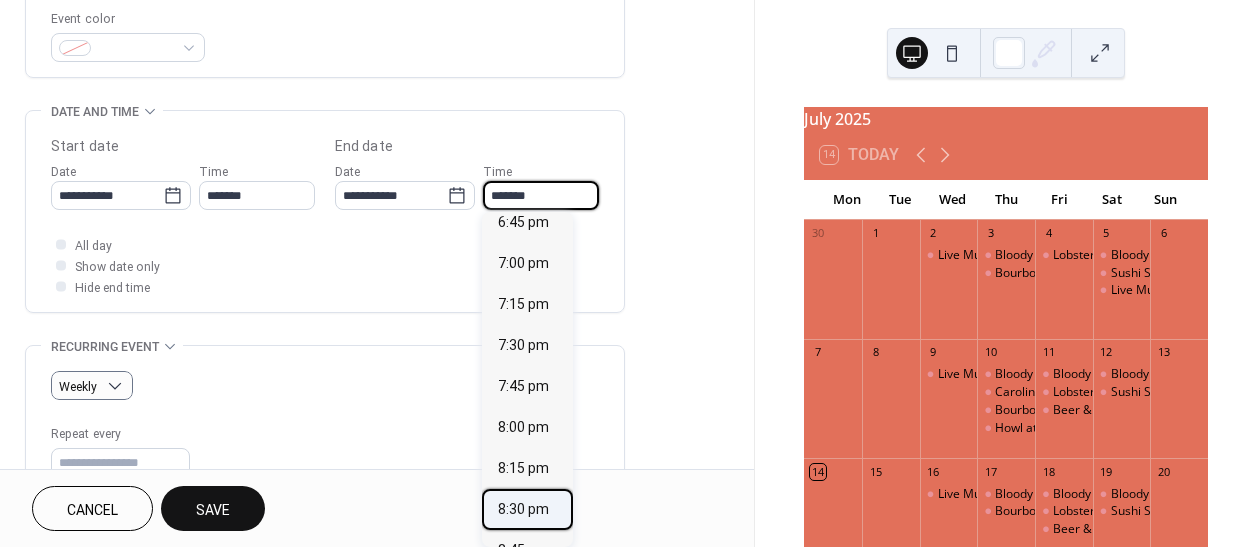 click on "8:30 pm" at bounding box center [523, 509] 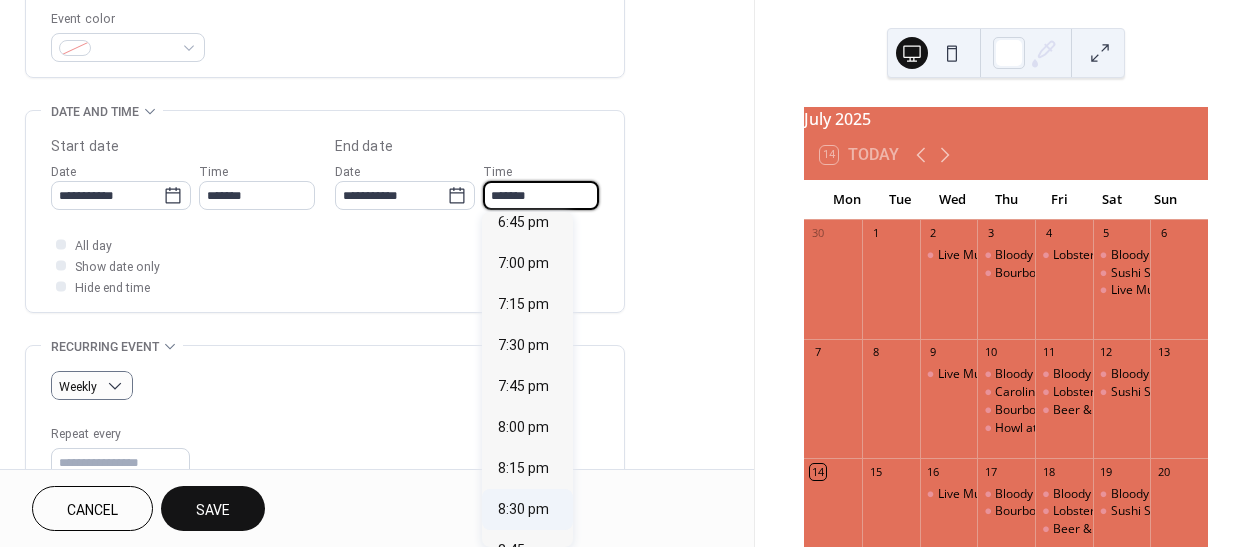 type on "*******" 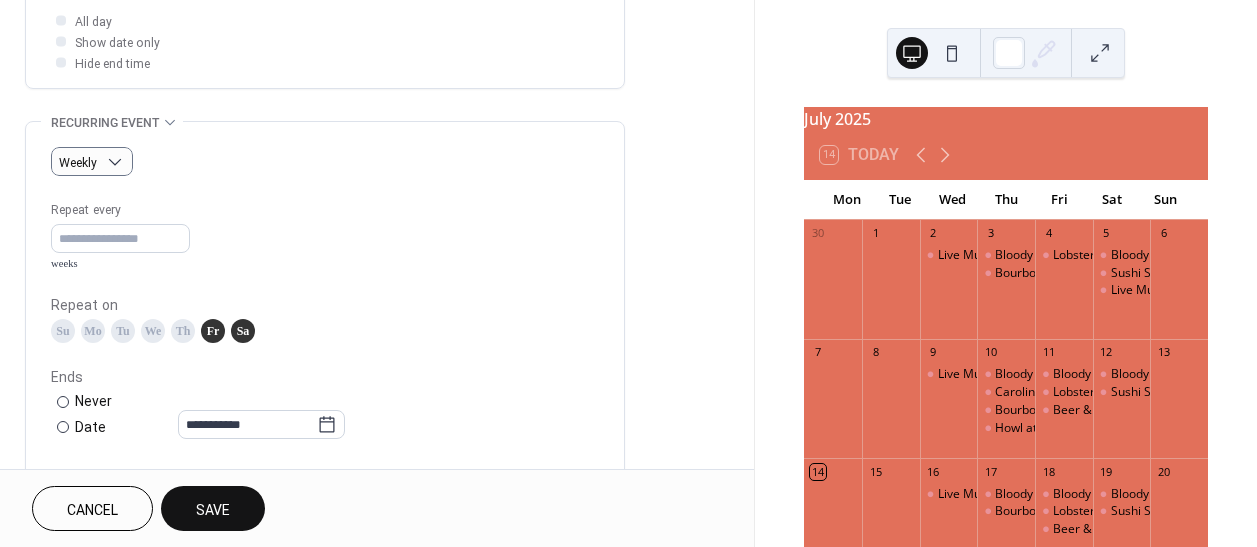 scroll, scrollTop: 766, scrollLeft: 0, axis: vertical 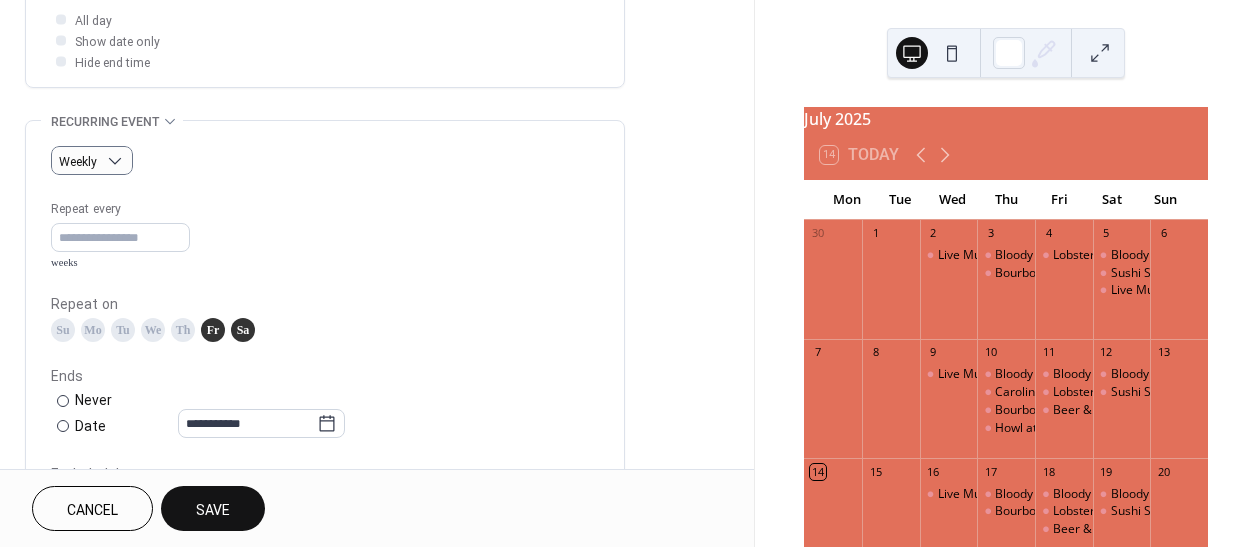 click on "Save" at bounding box center [213, 508] 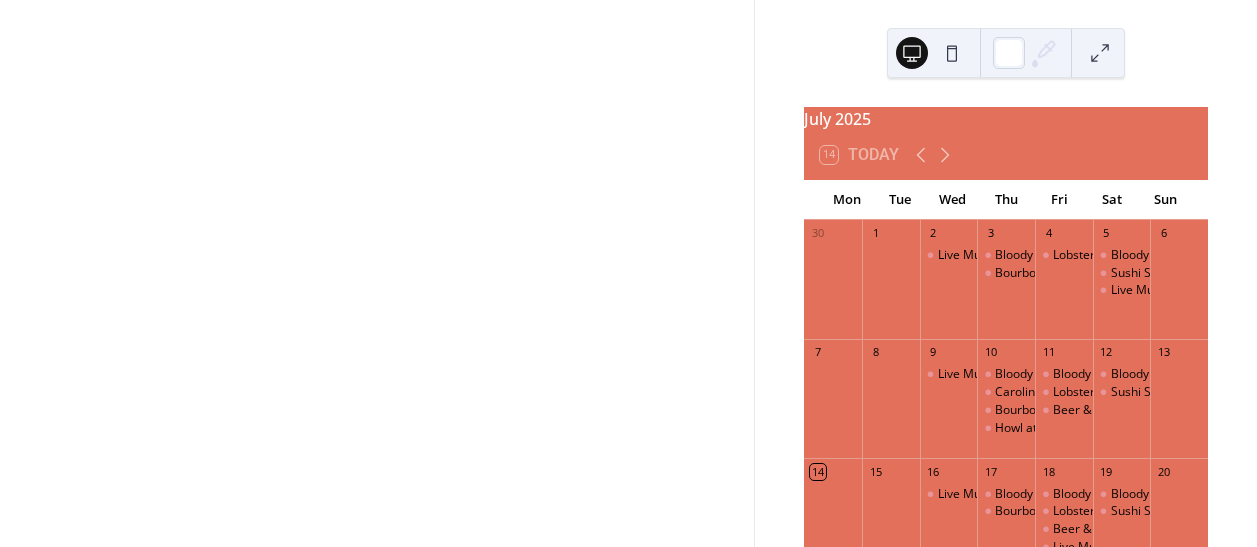 click at bounding box center (377, 273) 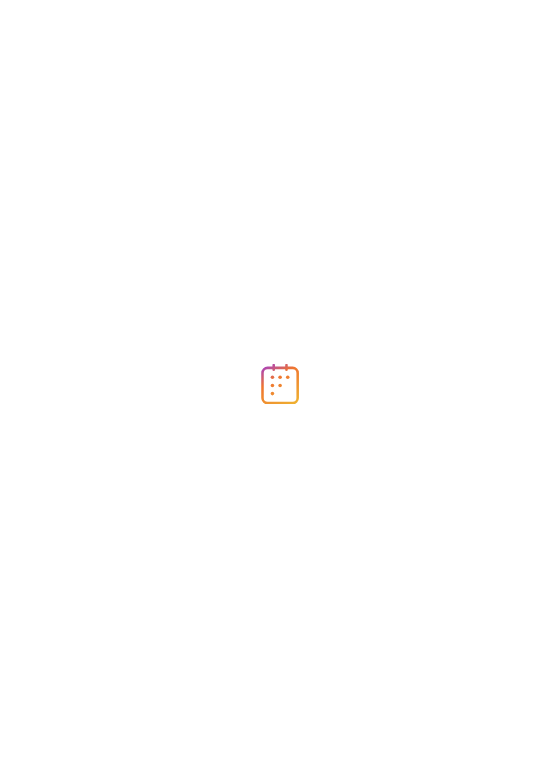 scroll, scrollTop: 0, scrollLeft: 0, axis: both 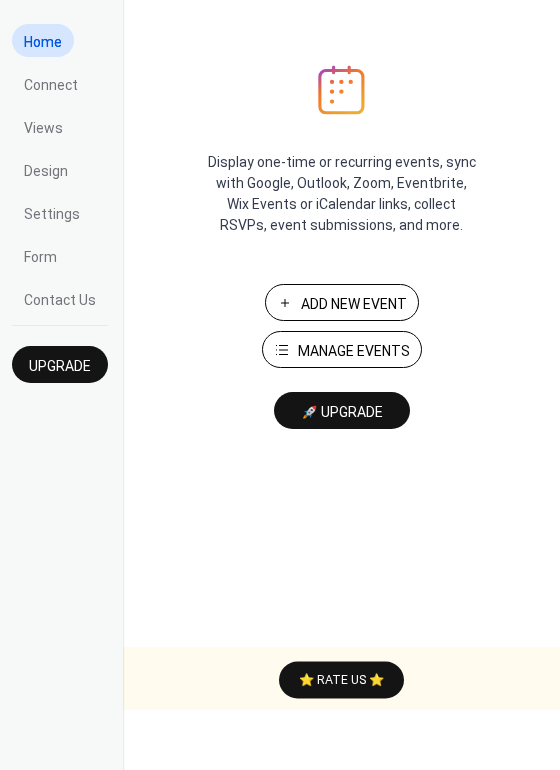 click on "Manage Events" at bounding box center [354, 351] 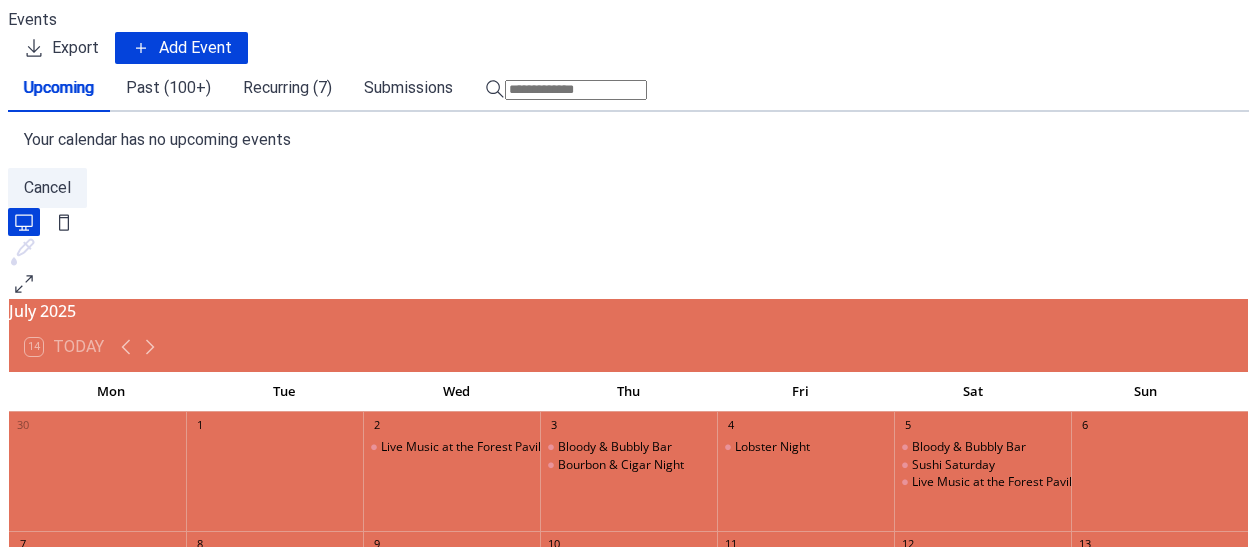 scroll, scrollTop: 0, scrollLeft: 0, axis: both 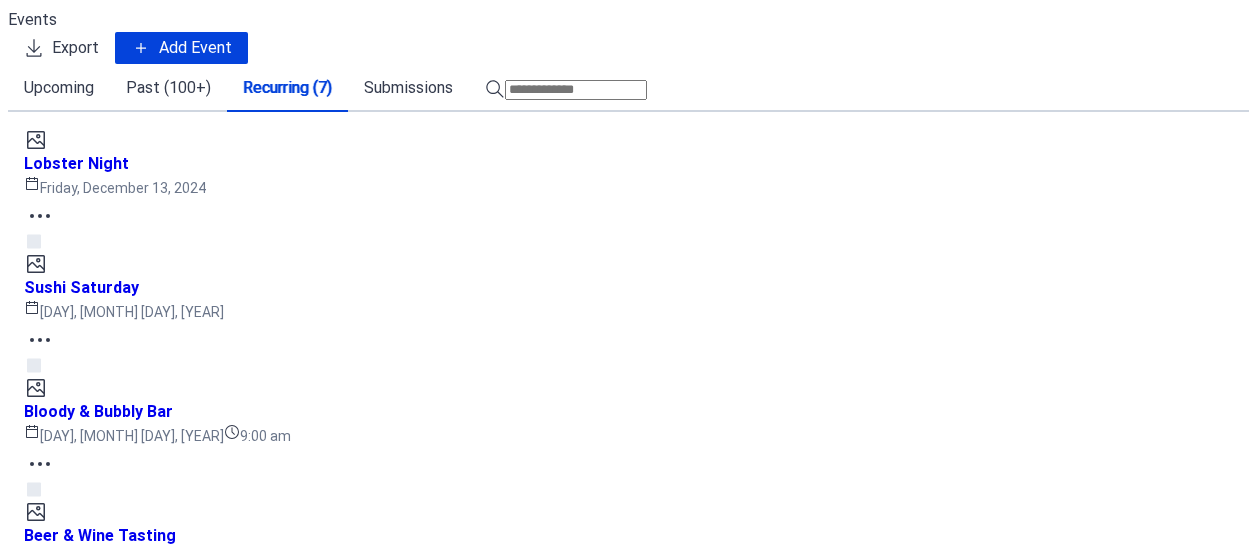 click on "Live Music at the Forest Pavilion Friday, July 18, 2025 5:30 pm" at bounding box center (628, 920) 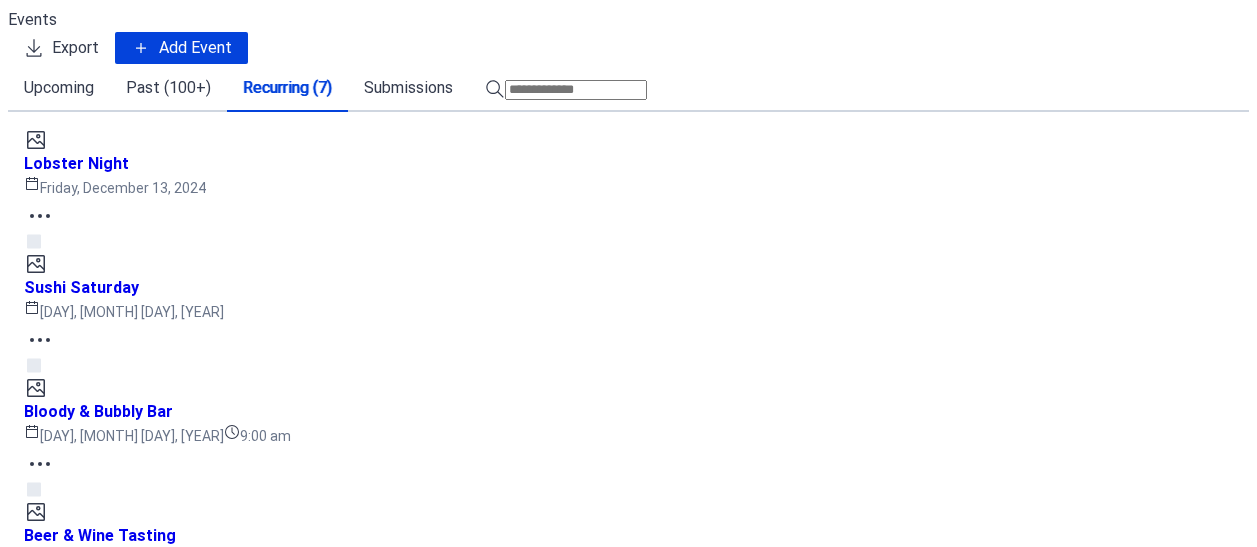 click on "Live Music at the Forest Pavilion" at bounding box center [147, 908] 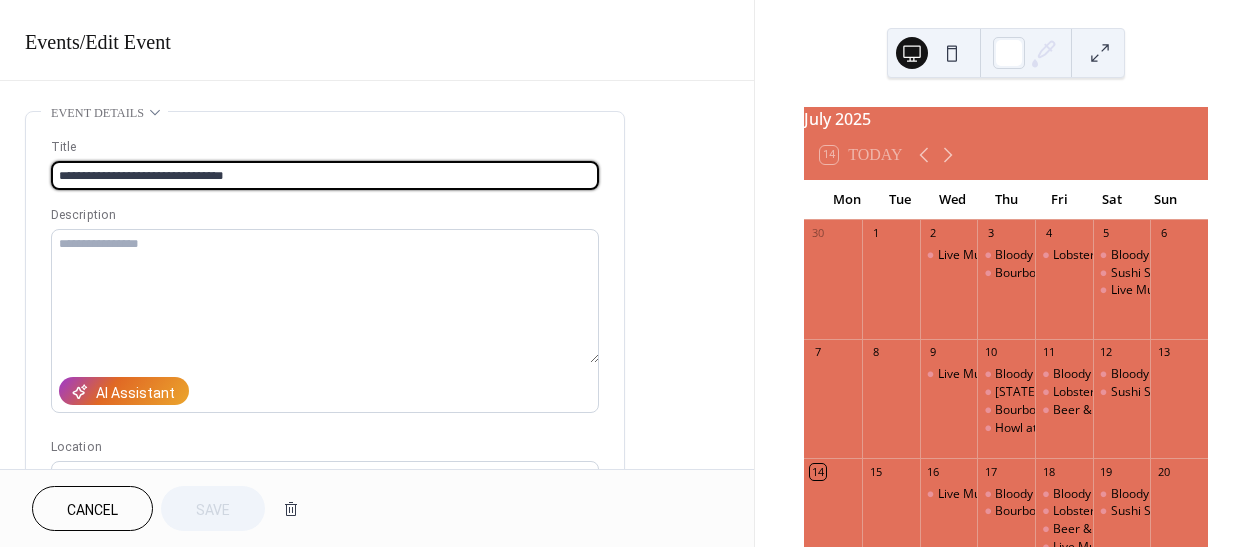 type on "**********" 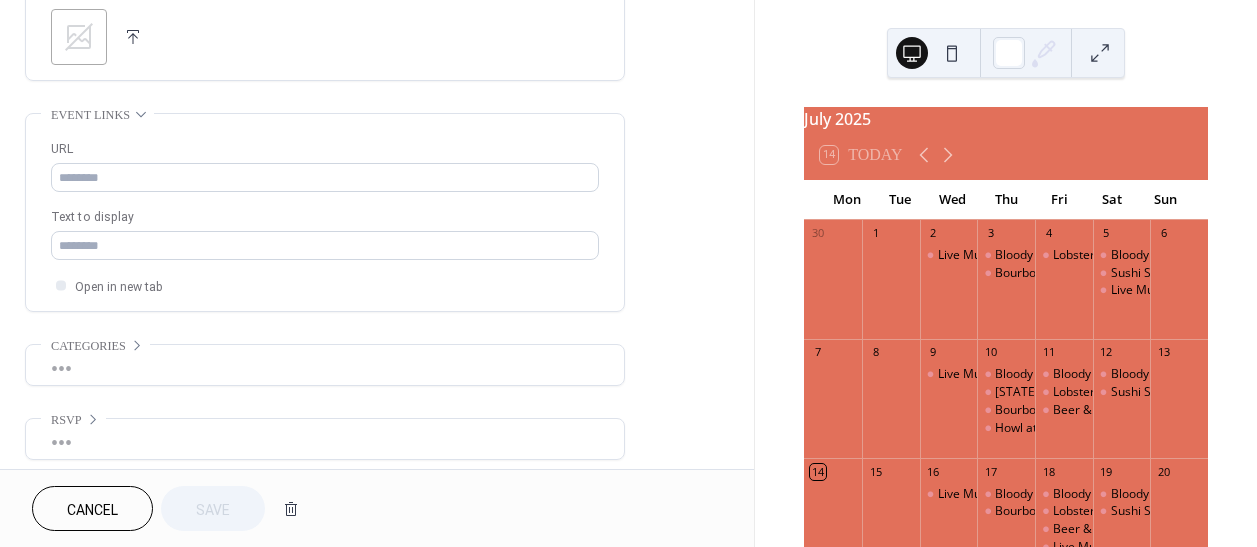scroll, scrollTop: 1363, scrollLeft: 0, axis: vertical 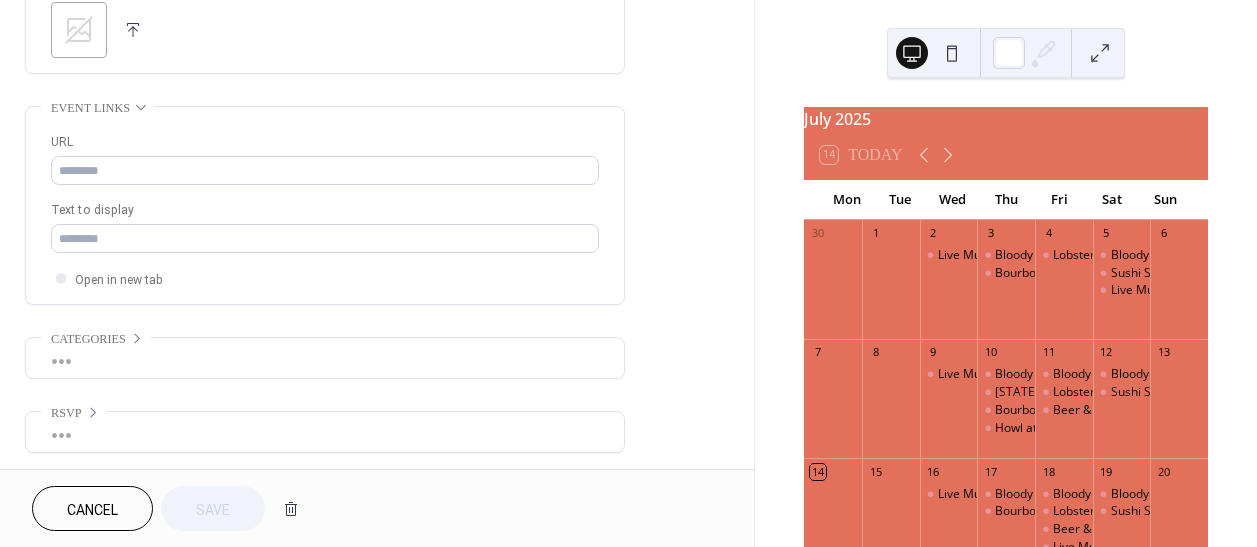 click on "Cancel" at bounding box center (92, 510) 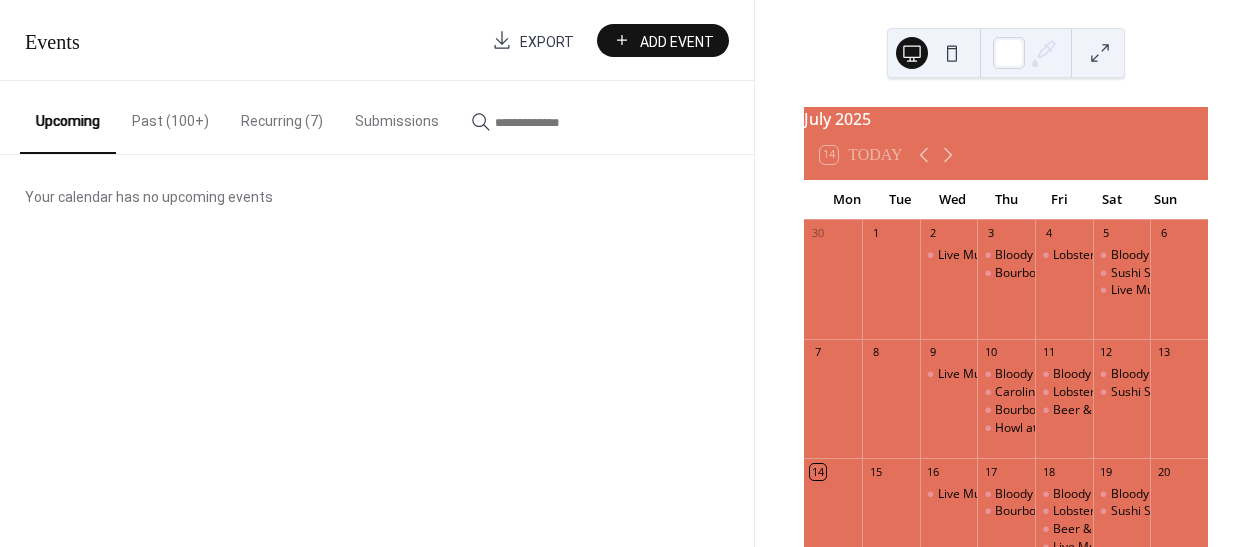 scroll, scrollTop: 0, scrollLeft: 0, axis: both 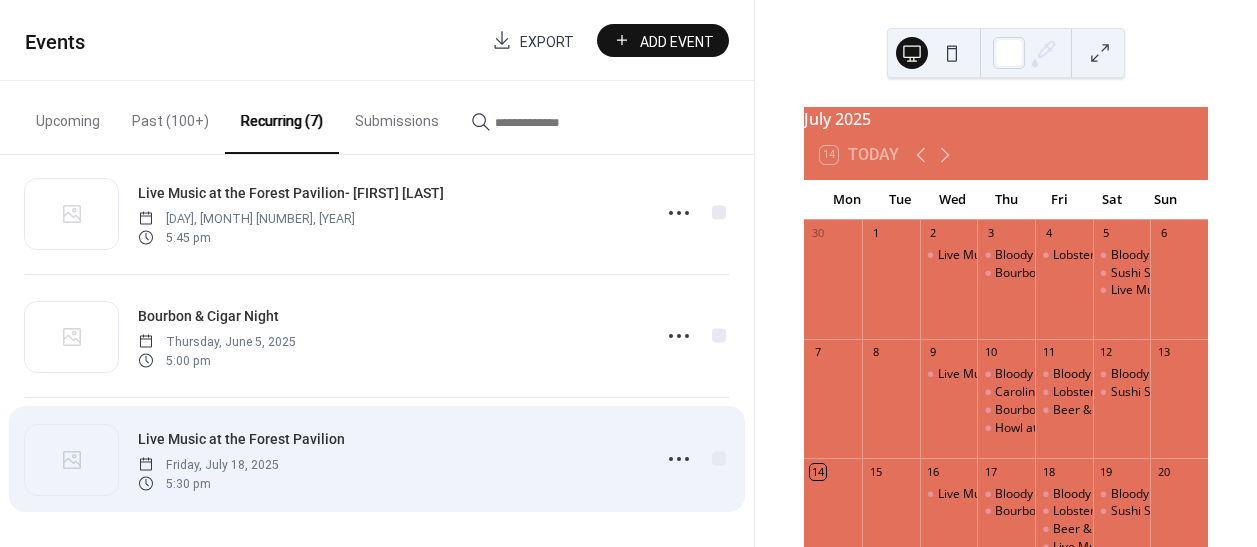 click on "Live Music at the Forest Pavilion" at bounding box center (241, 439) 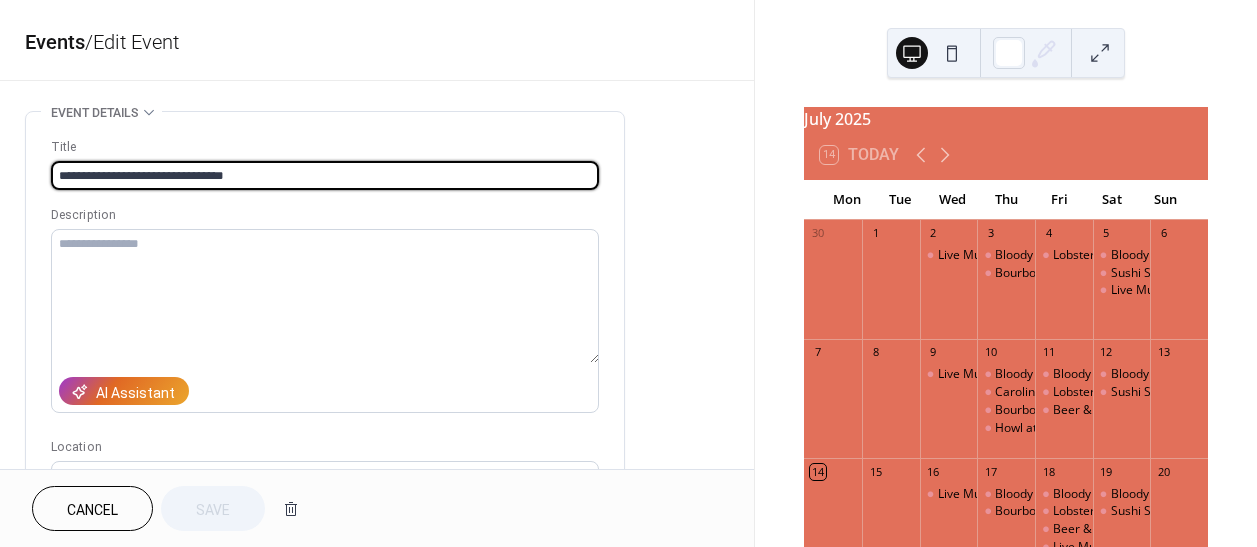 type on "**********" 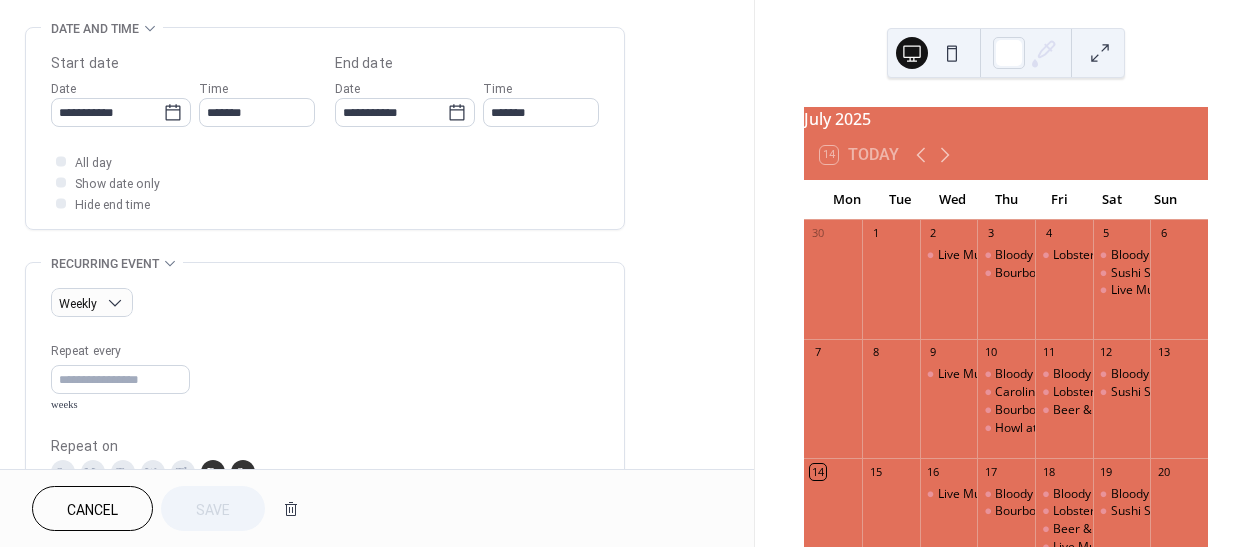scroll, scrollTop: 757, scrollLeft: 0, axis: vertical 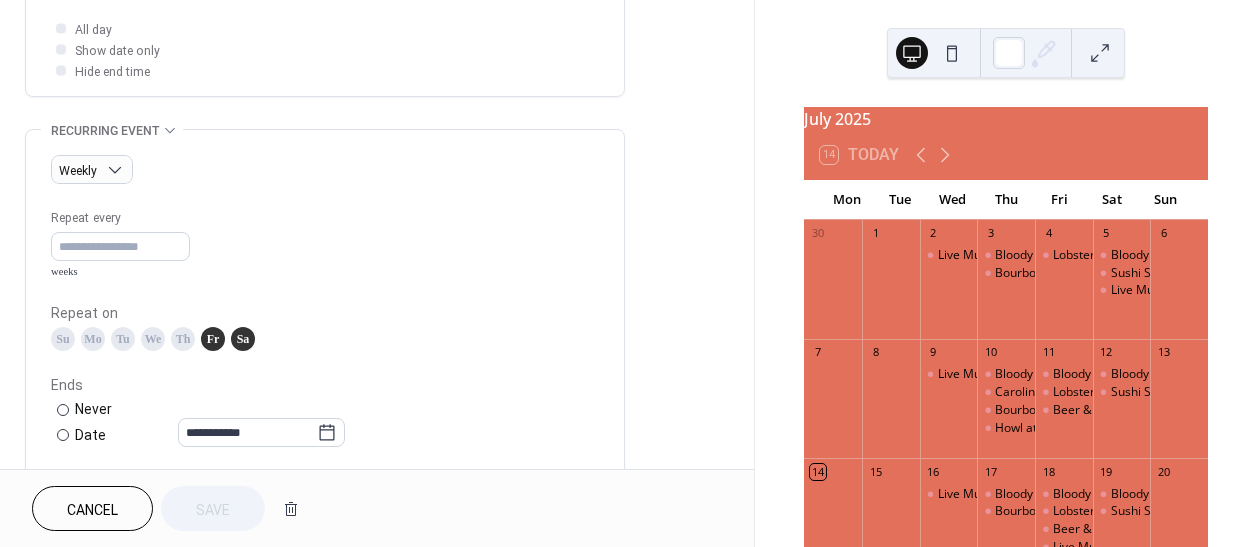 click on "Sa" at bounding box center [243, 339] 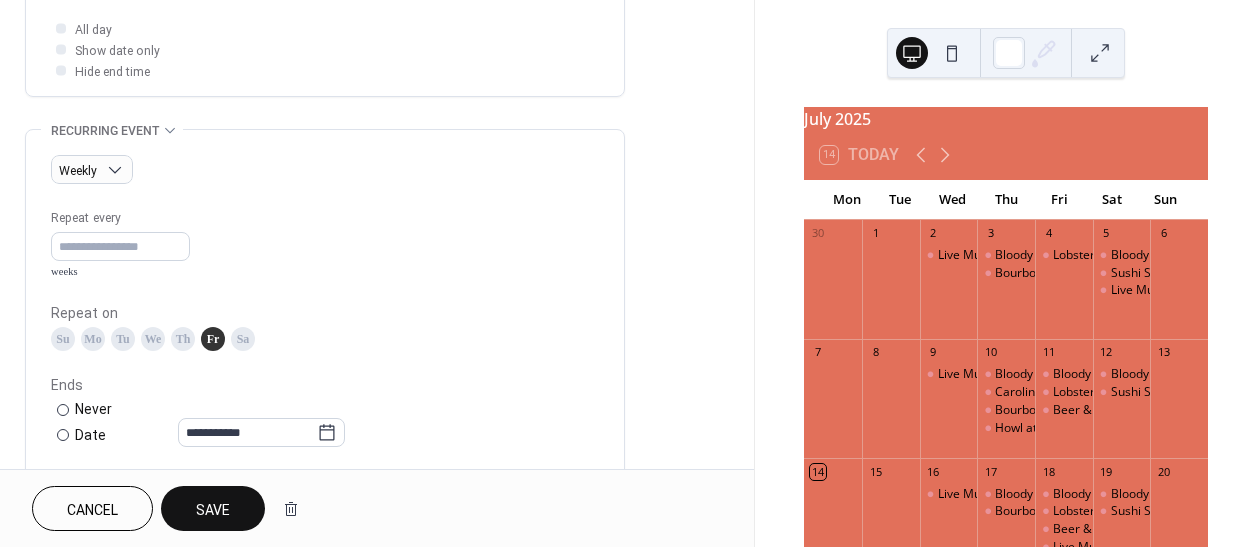 click on "Save" at bounding box center (213, 510) 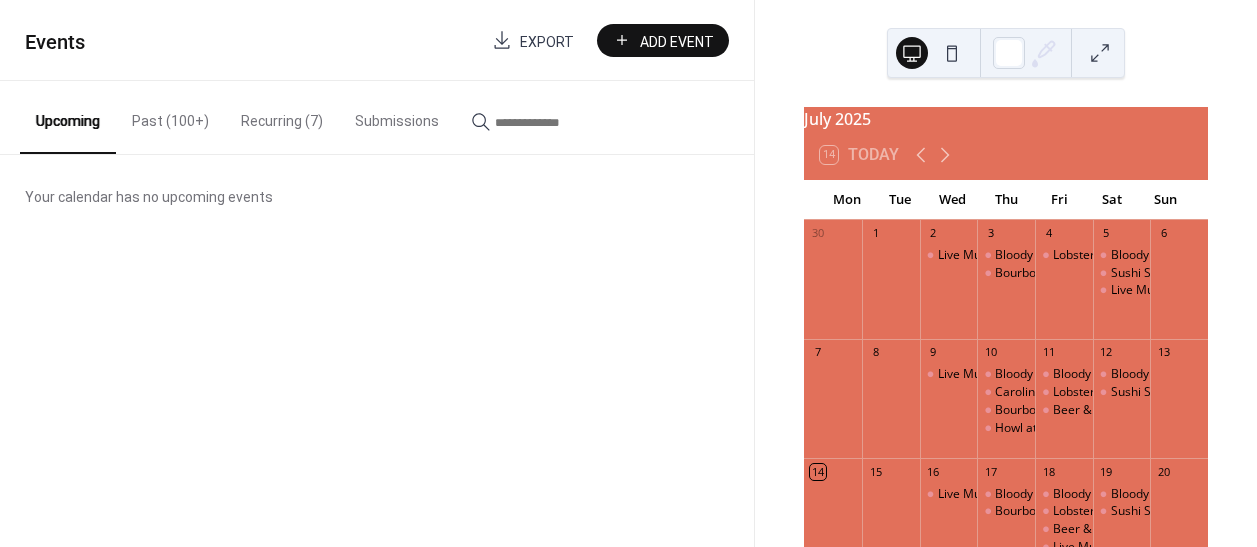 click on "Recurring (7)" at bounding box center [282, 116] 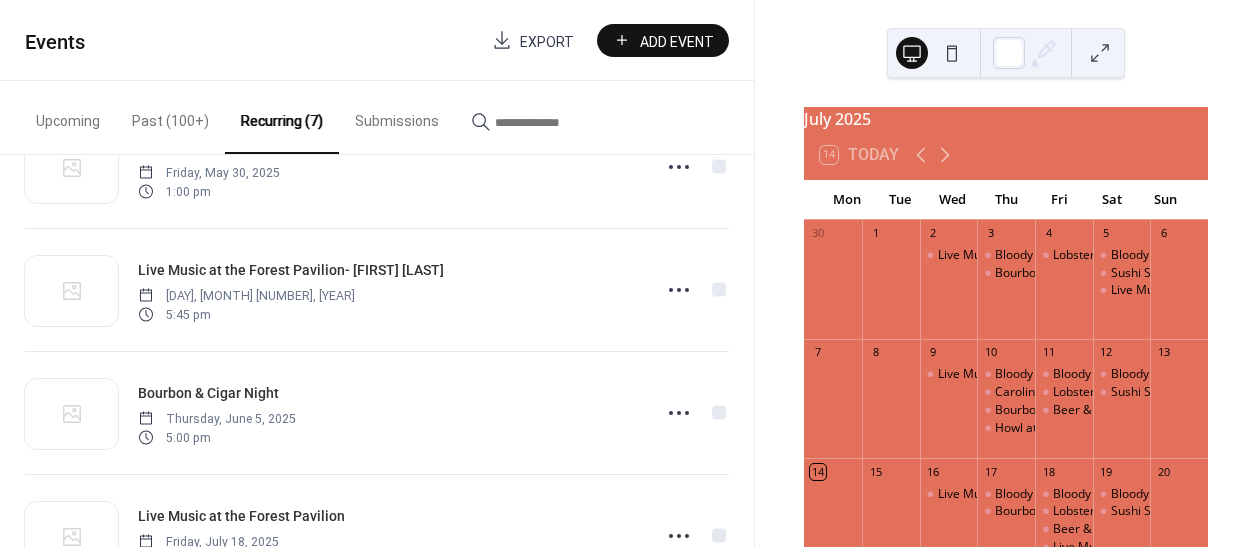 scroll, scrollTop: 525, scrollLeft: 0, axis: vertical 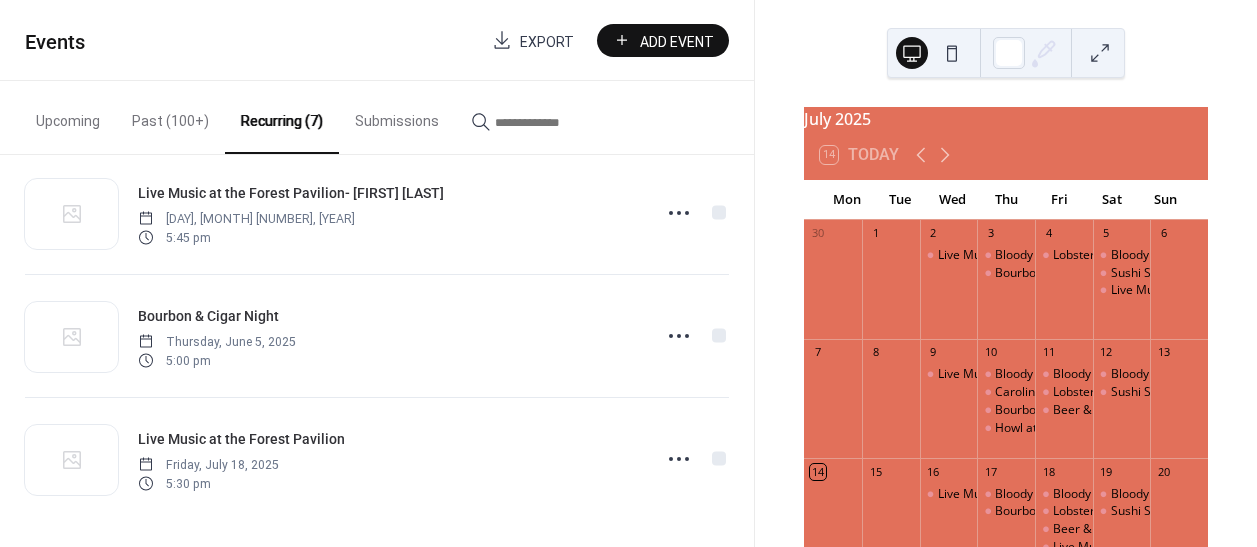 click on "Add Event" at bounding box center [677, 41] 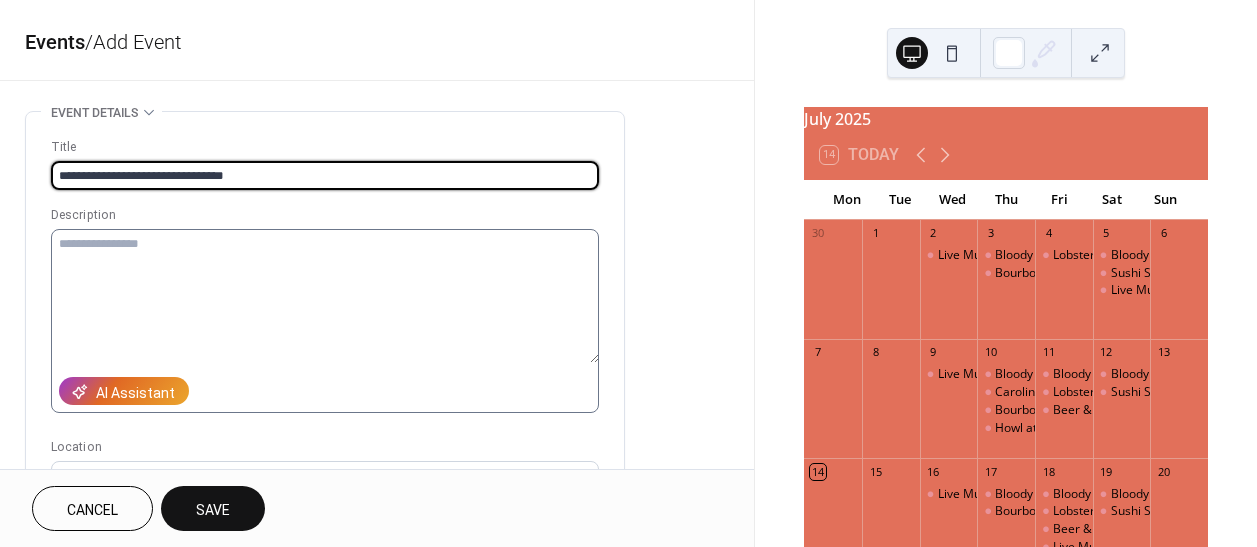 scroll, scrollTop: 443, scrollLeft: 0, axis: vertical 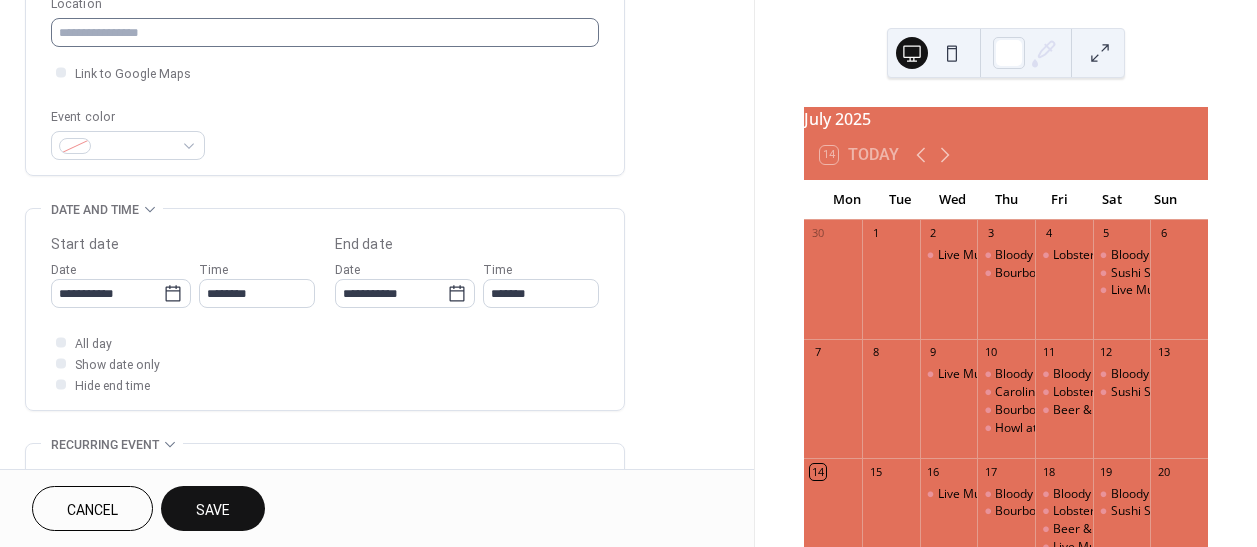 type on "**********" 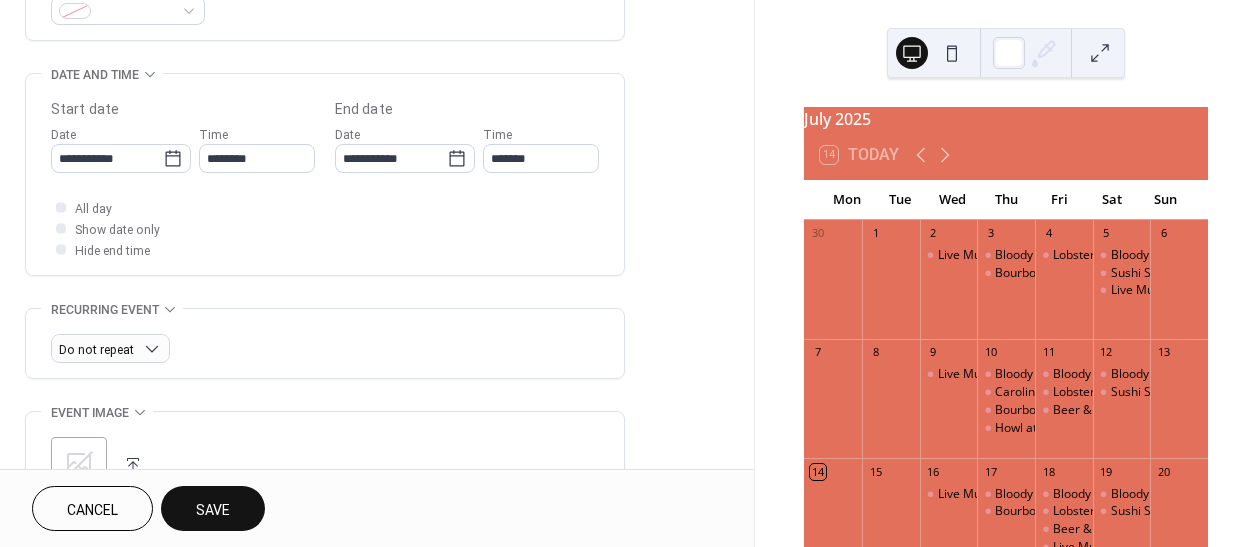 scroll, scrollTop: 580, scrollLeft: 0, axis: vertical 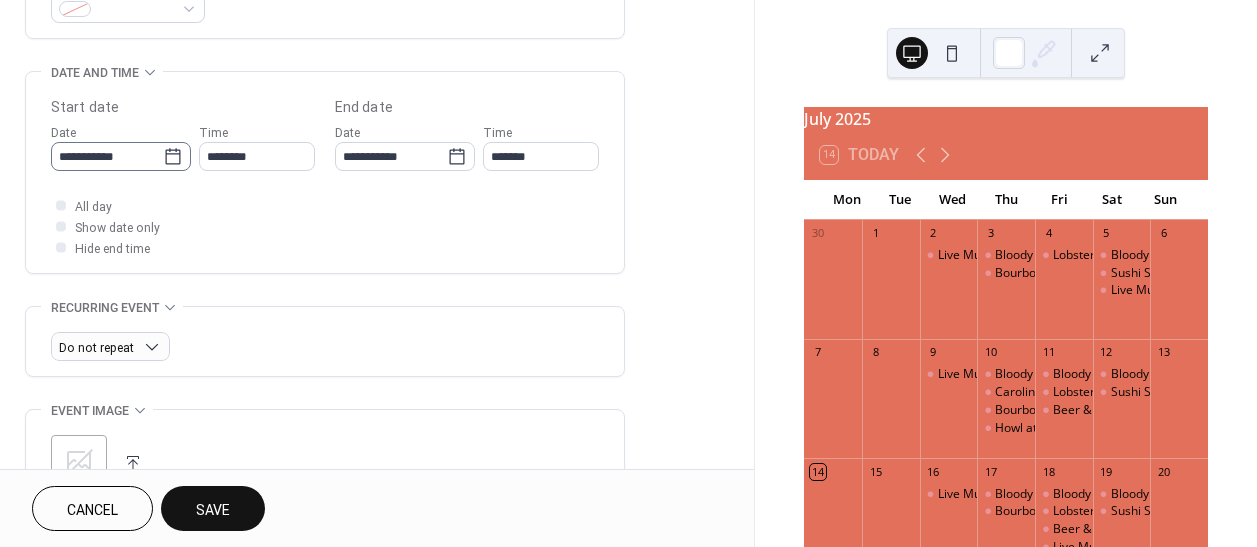 click 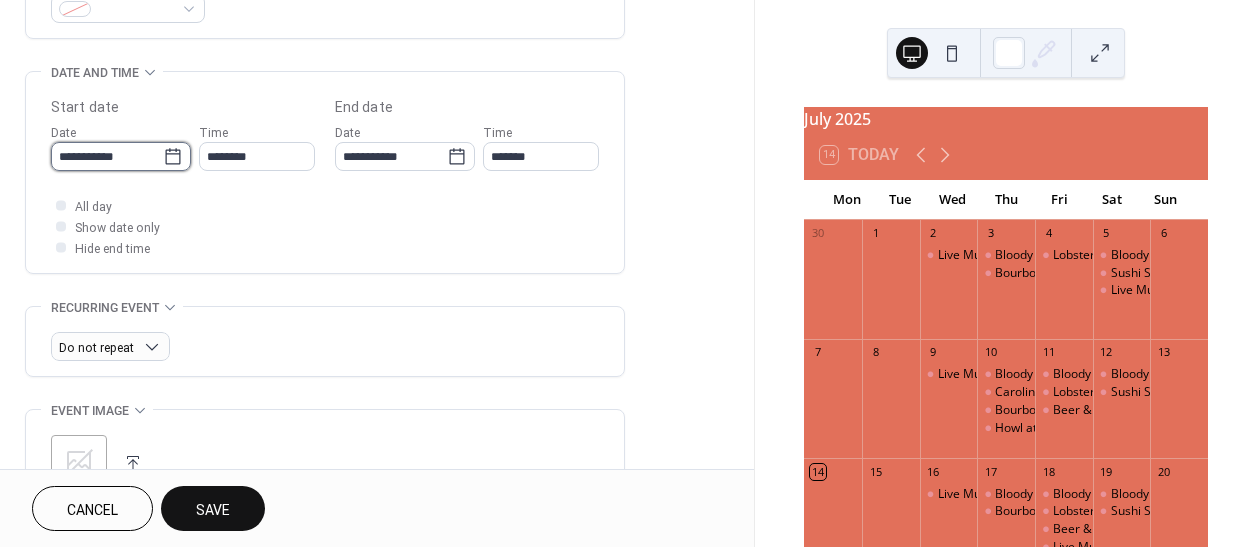 click on "**********" at bounding box center (107, 156) 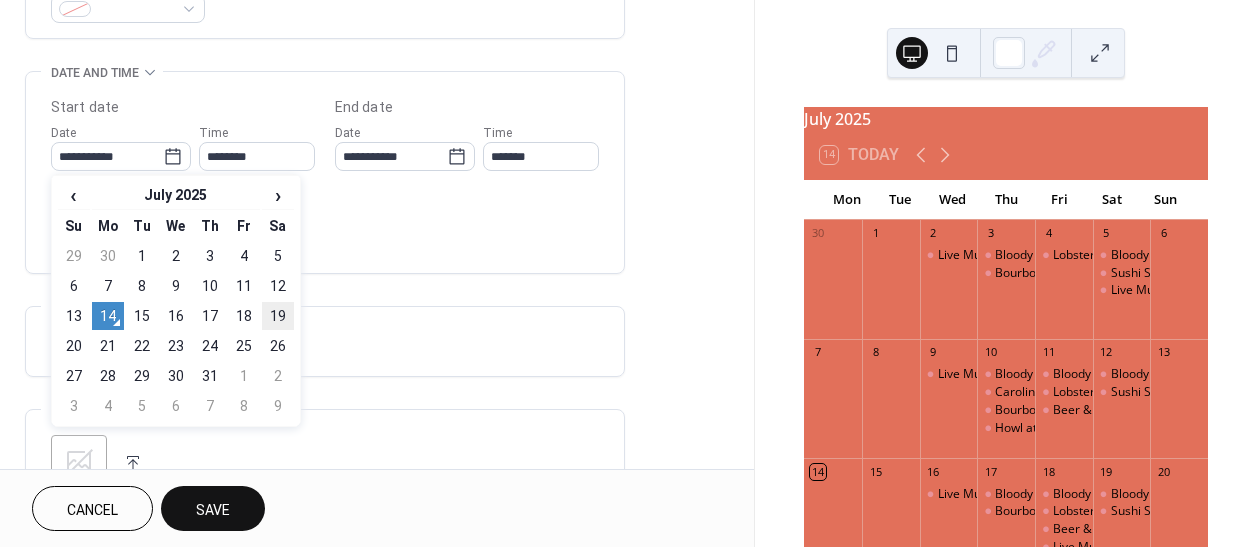 click on "19" at bounding box center (278, 316) 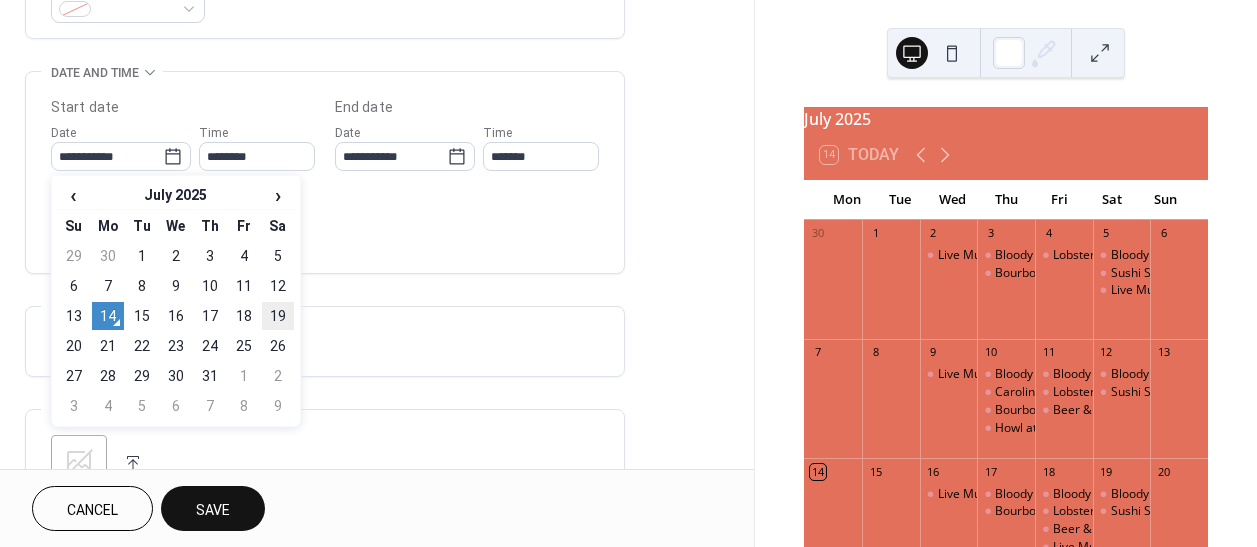 type on "**********" 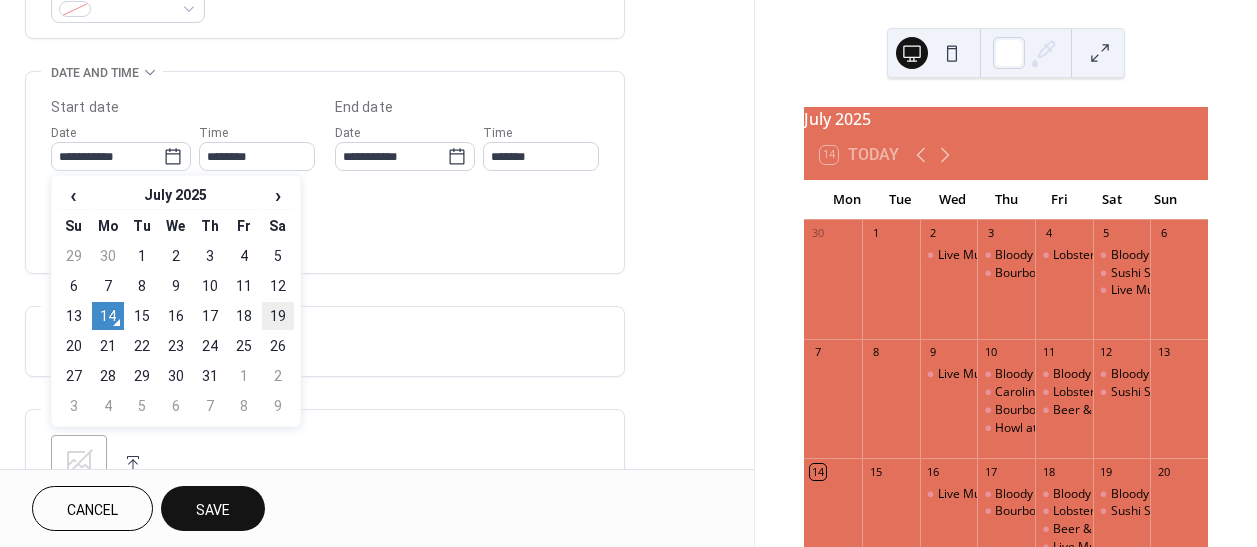 type on "**********" 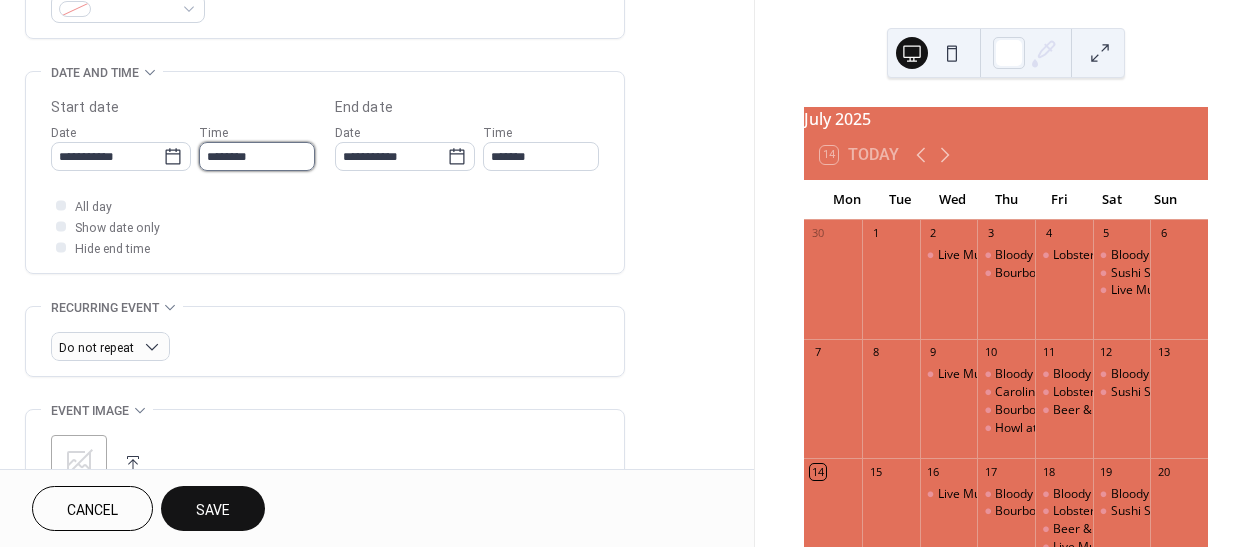 click on "********" at bounding box center (257, 156) 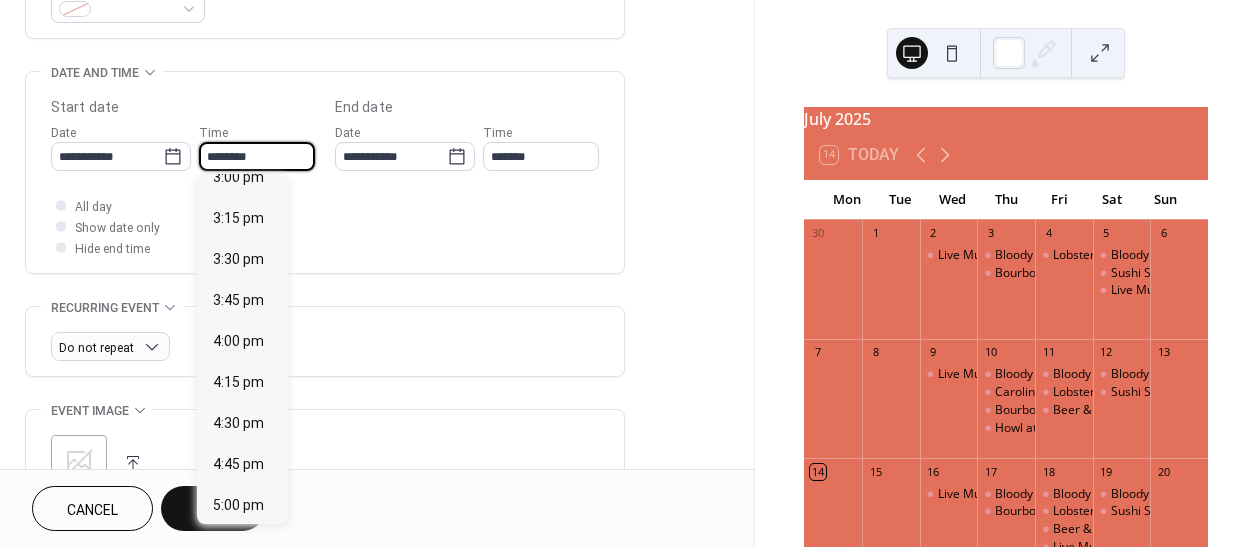 scroll, scrollTop: 2567, scrollLeft: 0, axis: vertical 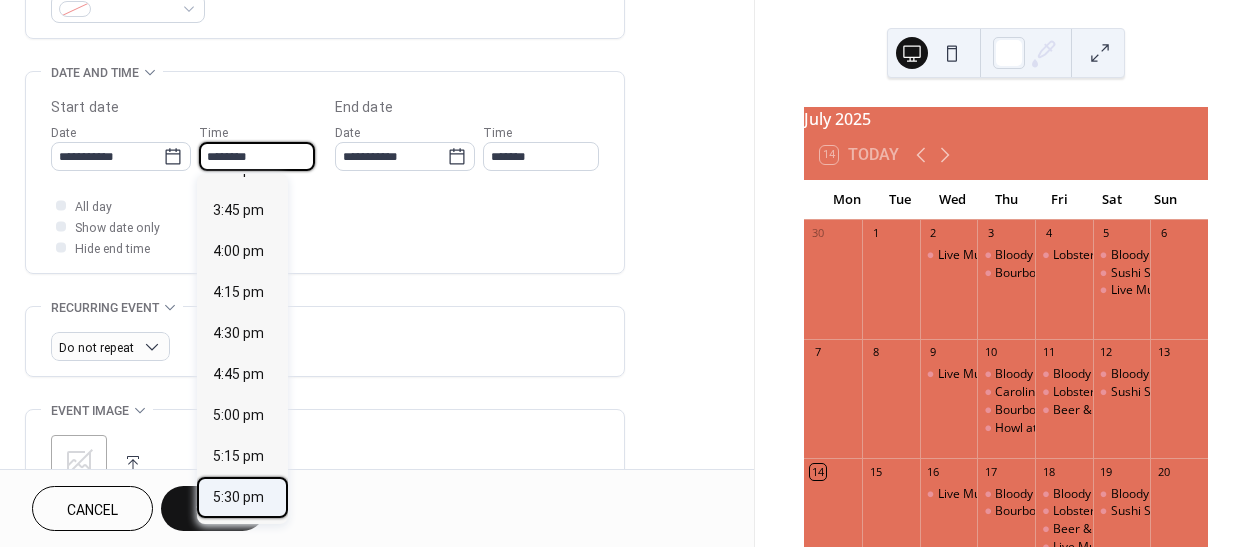 click on "5:30 pm" at bounding box center [238, 496] 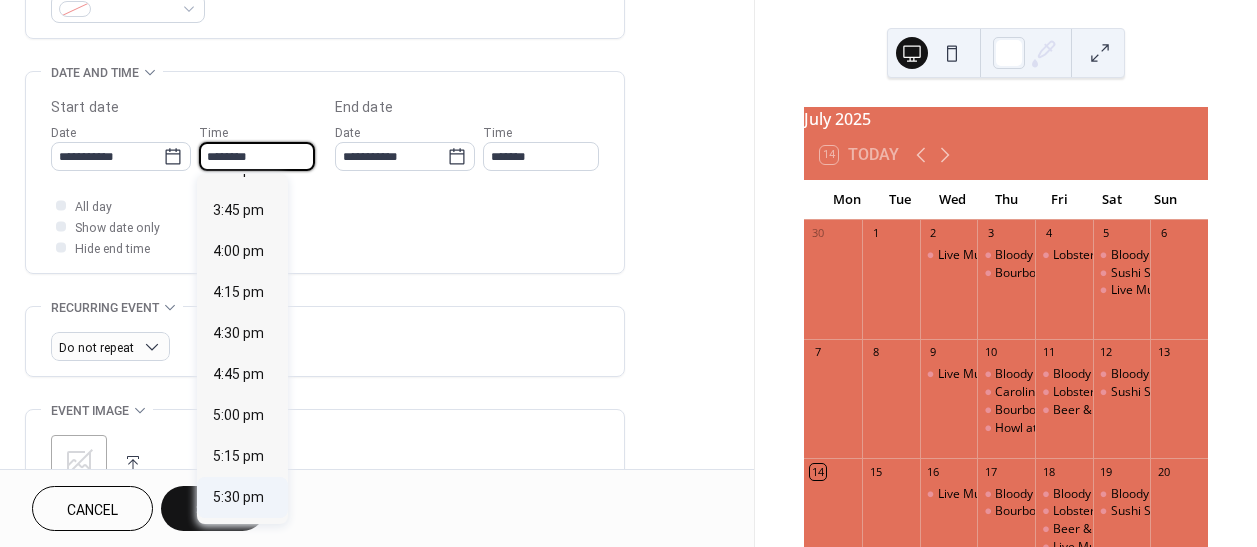type on "*******" 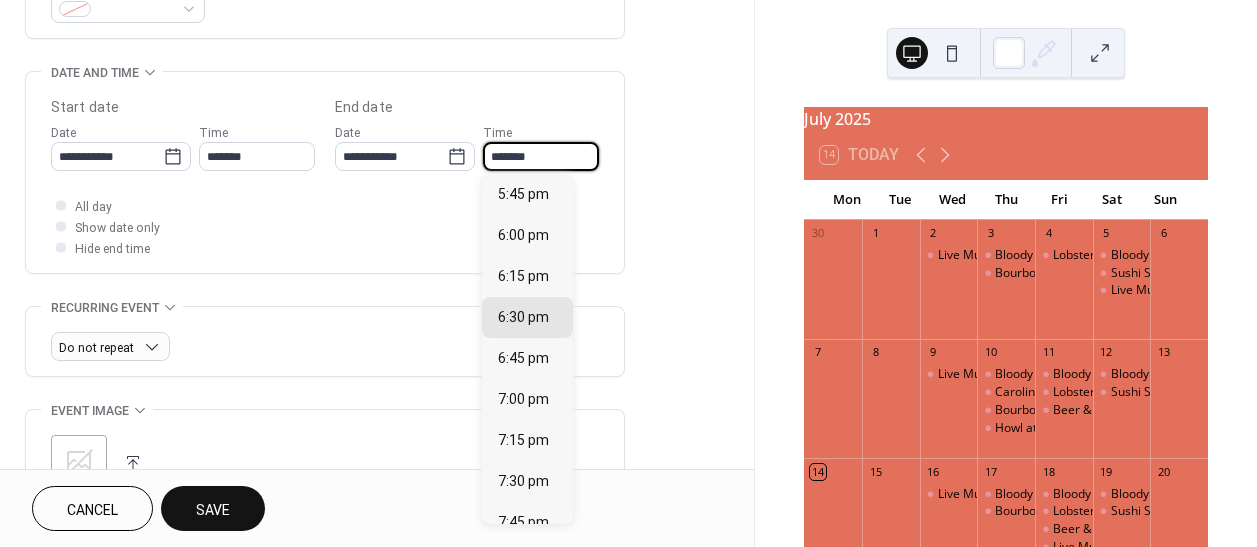 click on "*******" at bounding box center [541, 156] 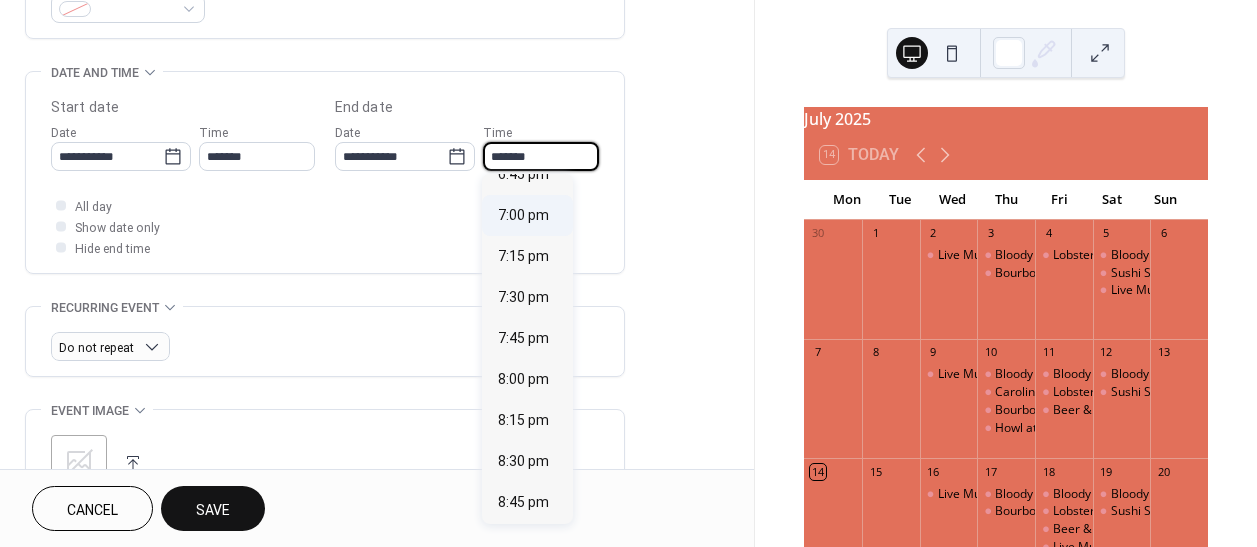 scroll, scrollTop: 182, scrollLeft: 0, axis: vertical 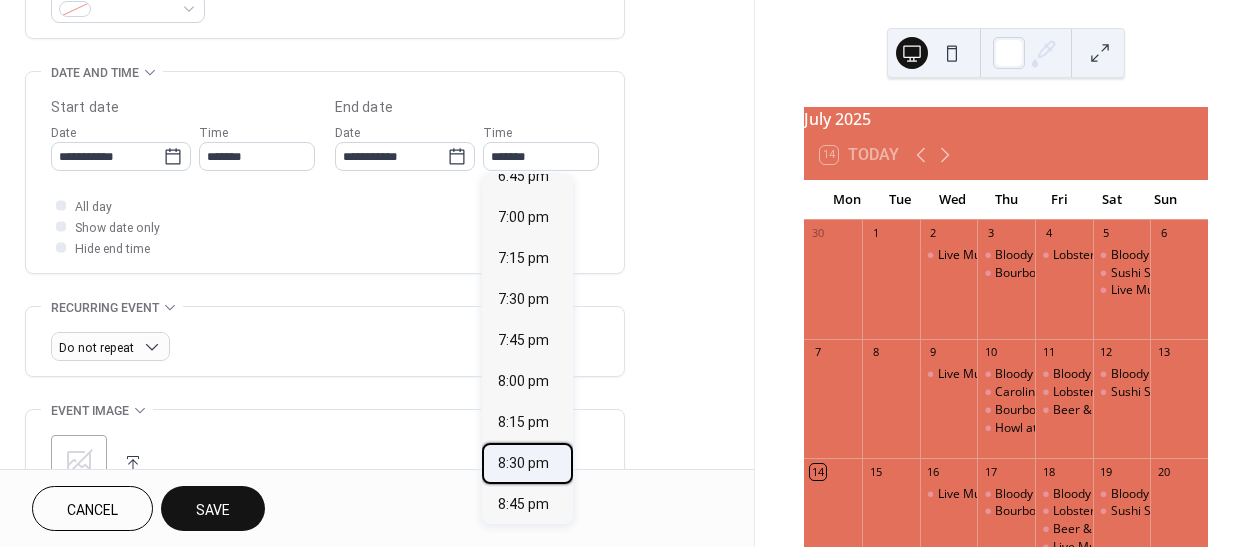 click on "8:30 pm" at bounding box center [523, 462] 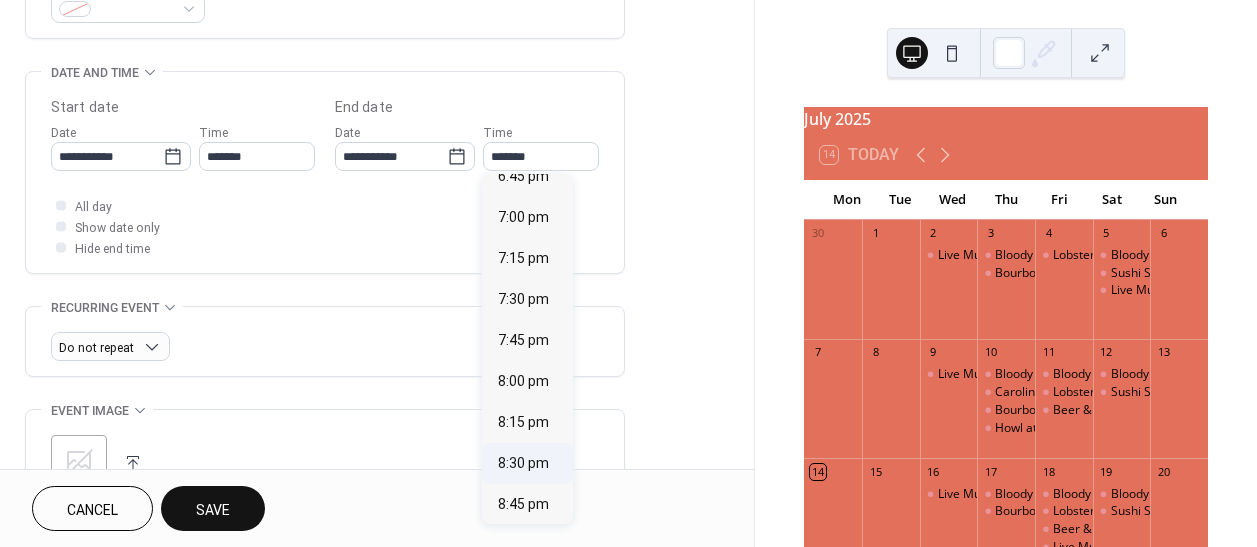 type on "*******" 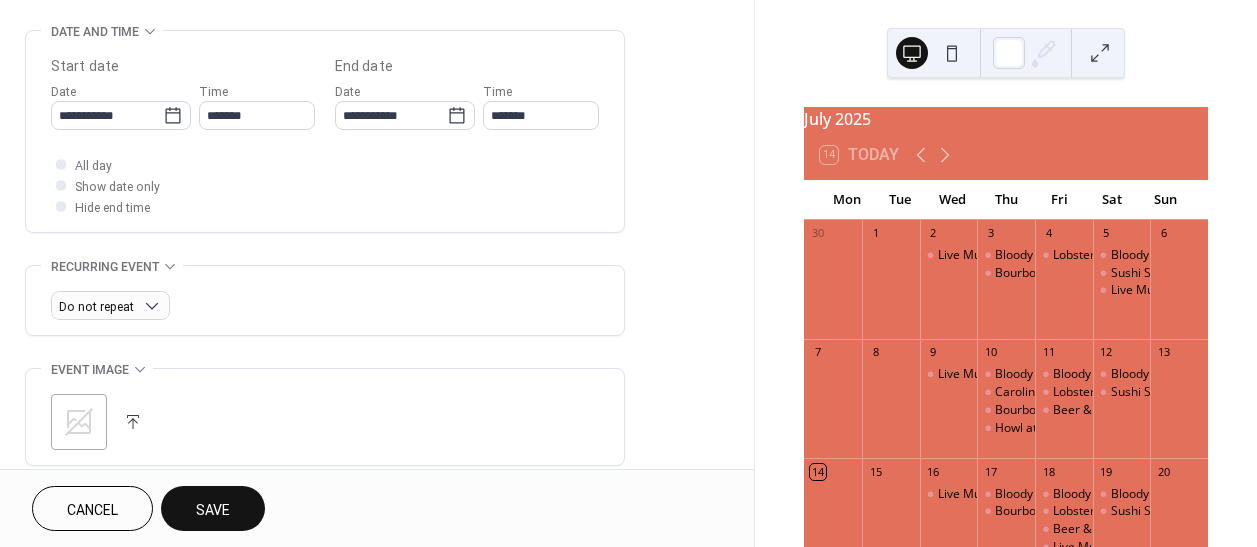 scroll, scrollTop: 620, scrollLeft: 0, axis: vertical 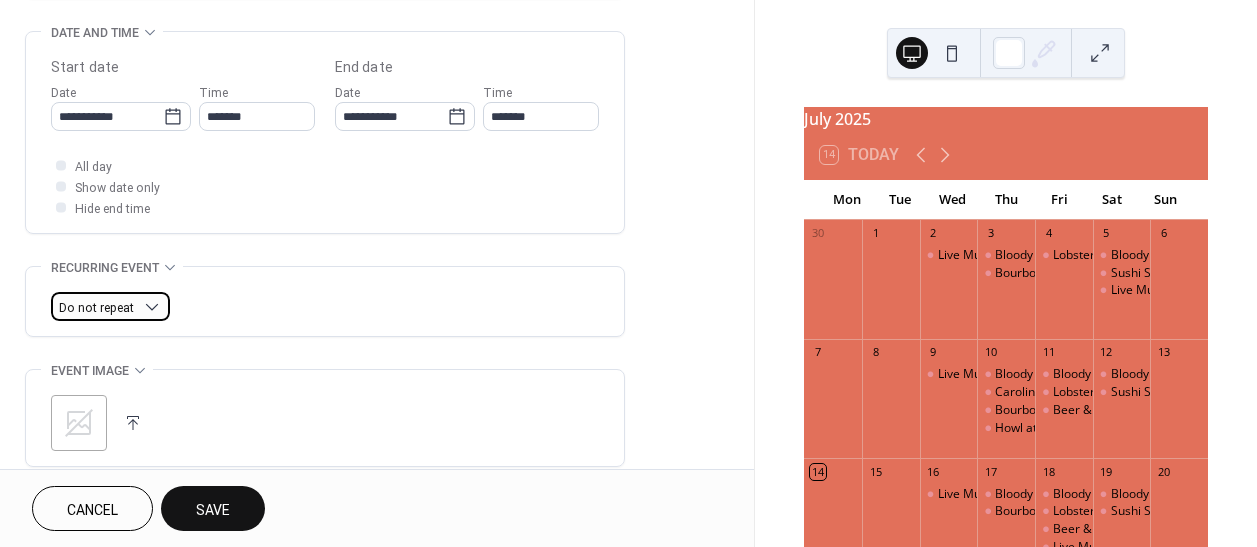 click on "Do not repeat" at bounding box center [96, 308] 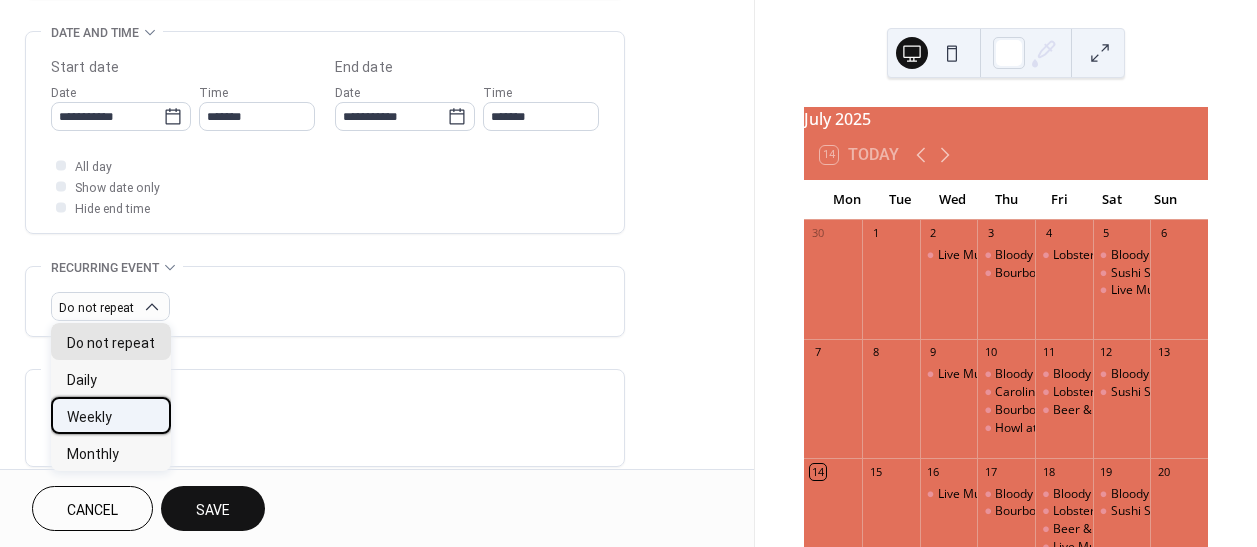 click on "Weekly" at bounding box center (89, 417) 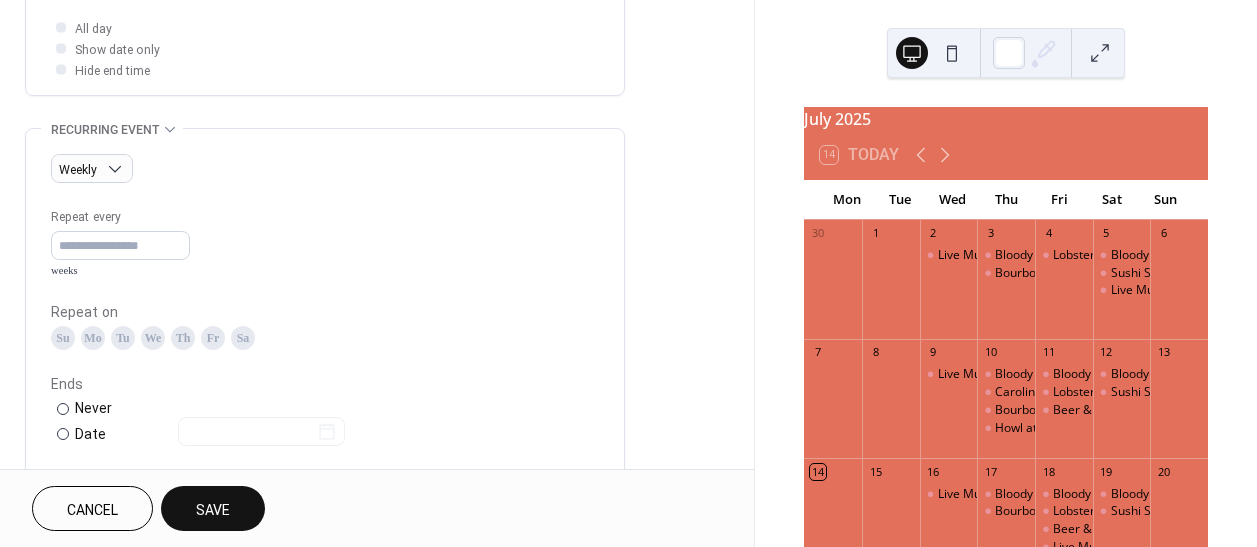 scroll, scrollTop: 828, scrollLeft: 0, axis: vertical 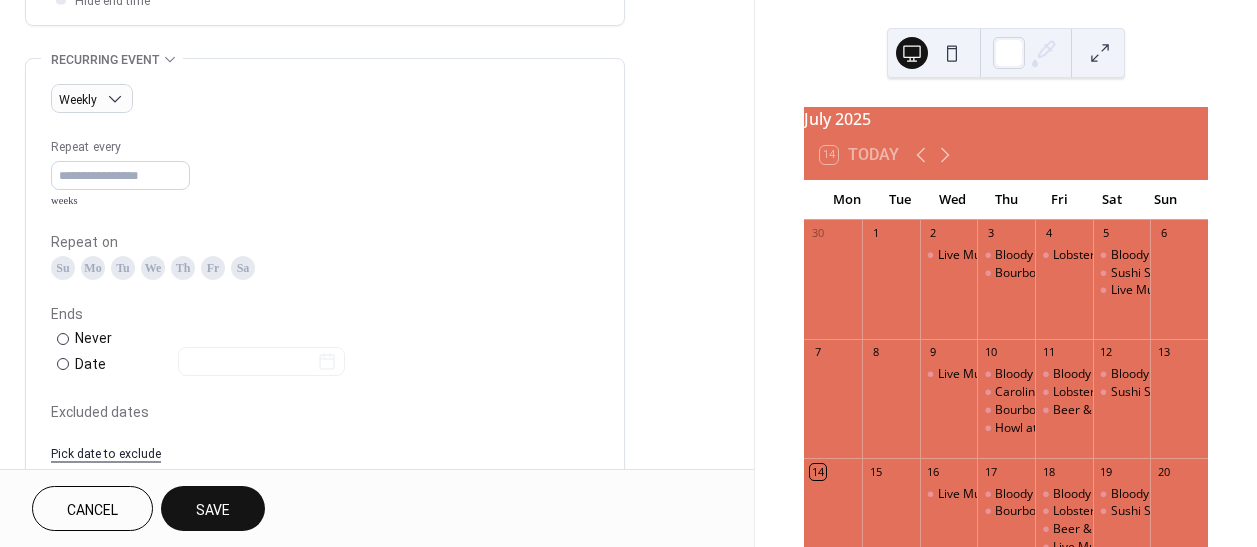 click on "Sa" at bounding box center [243, 268] 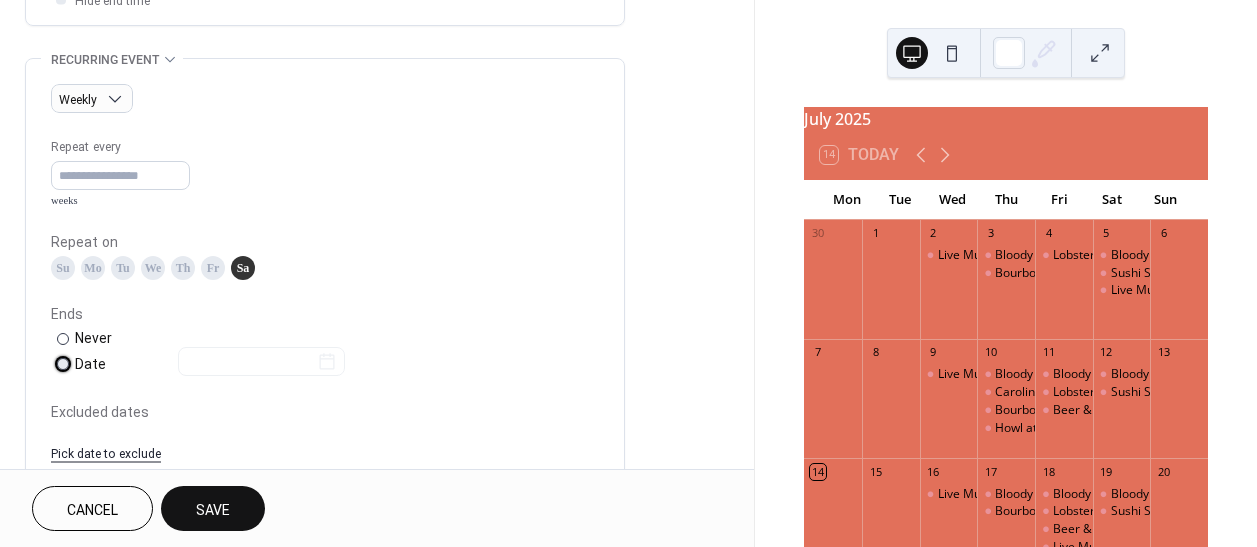 click on "Date" at bounding box center (210, 364) 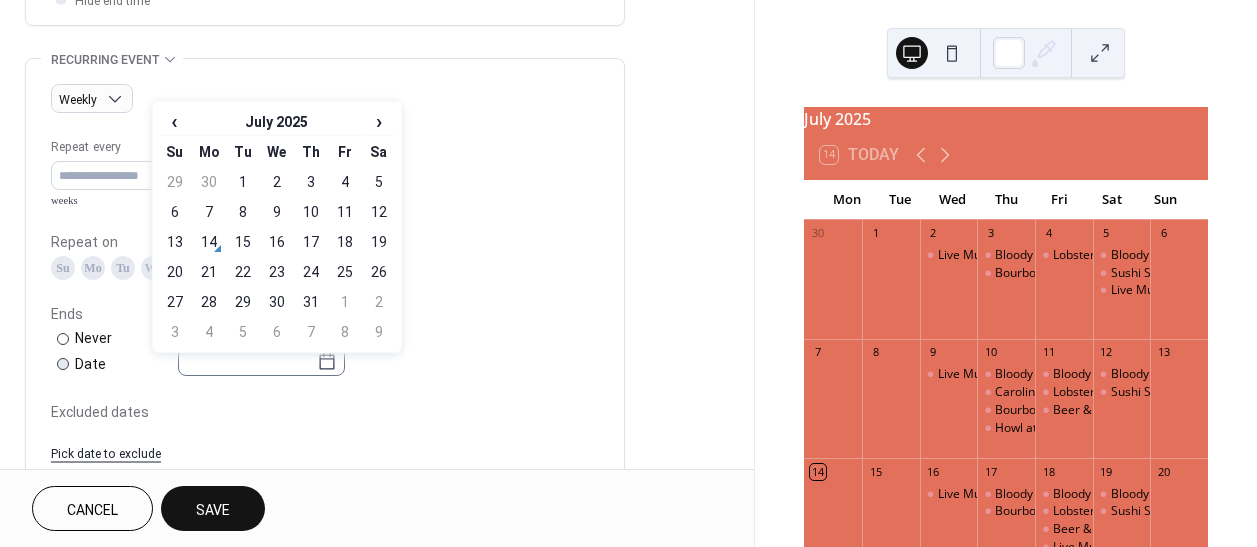 click 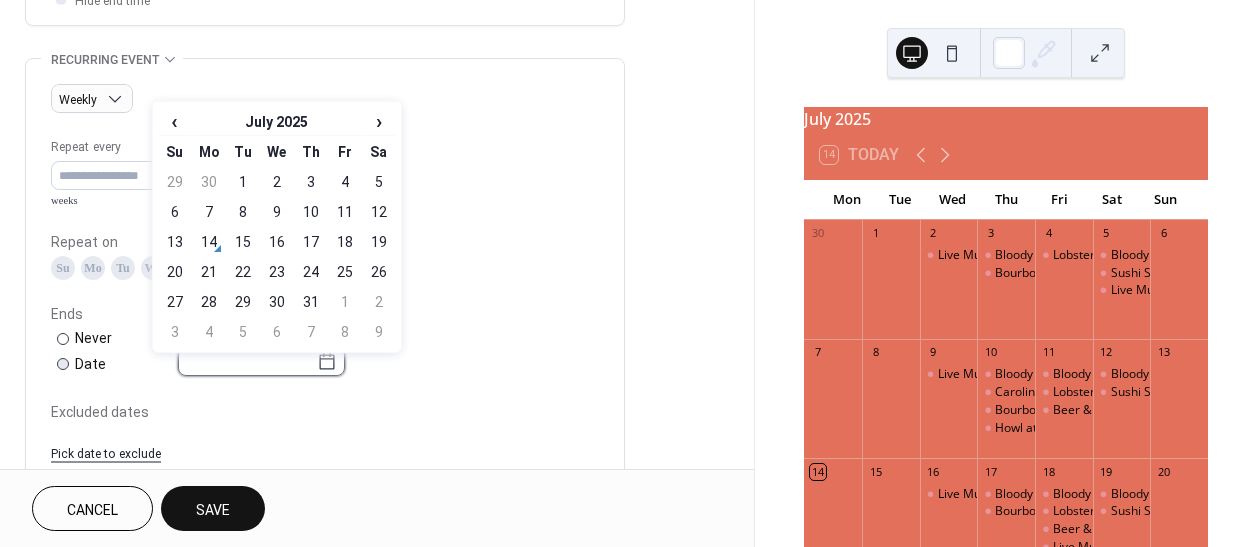 click at bounding box center [247, 361] 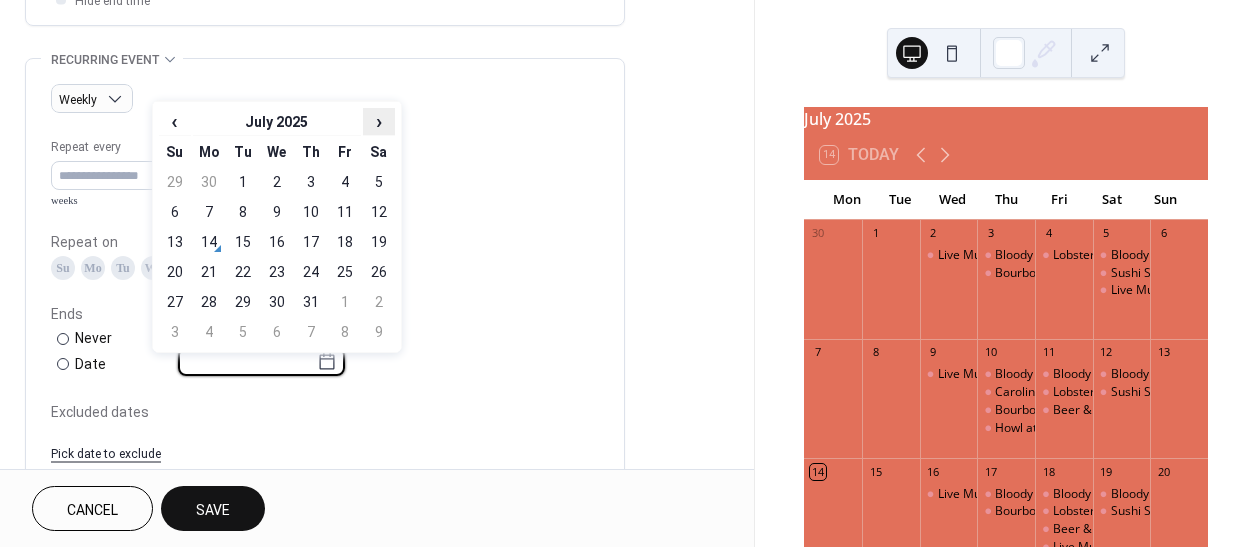 click on "›" at bounding box center (379, 121) 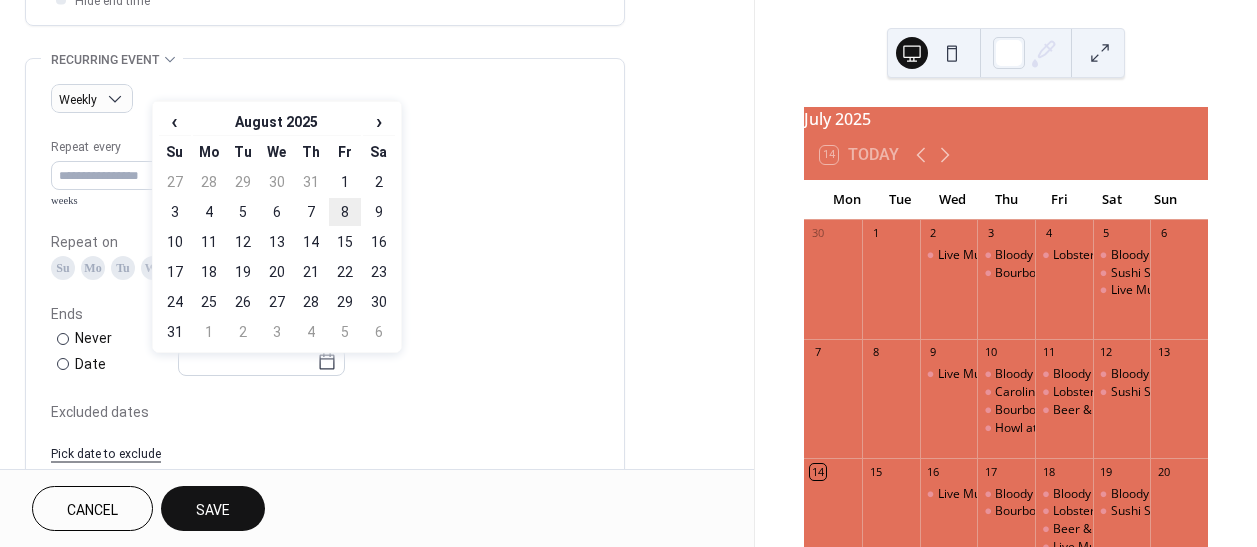 click on "8" at bounding box center [345, 212] 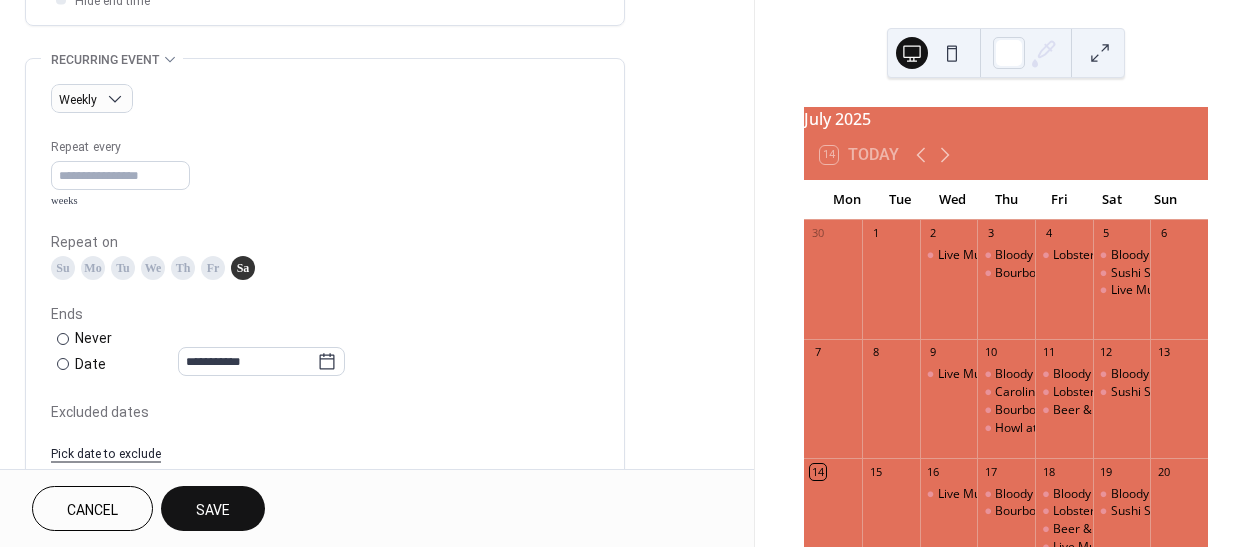 click on "Save" at bounding box center (213, 510) 